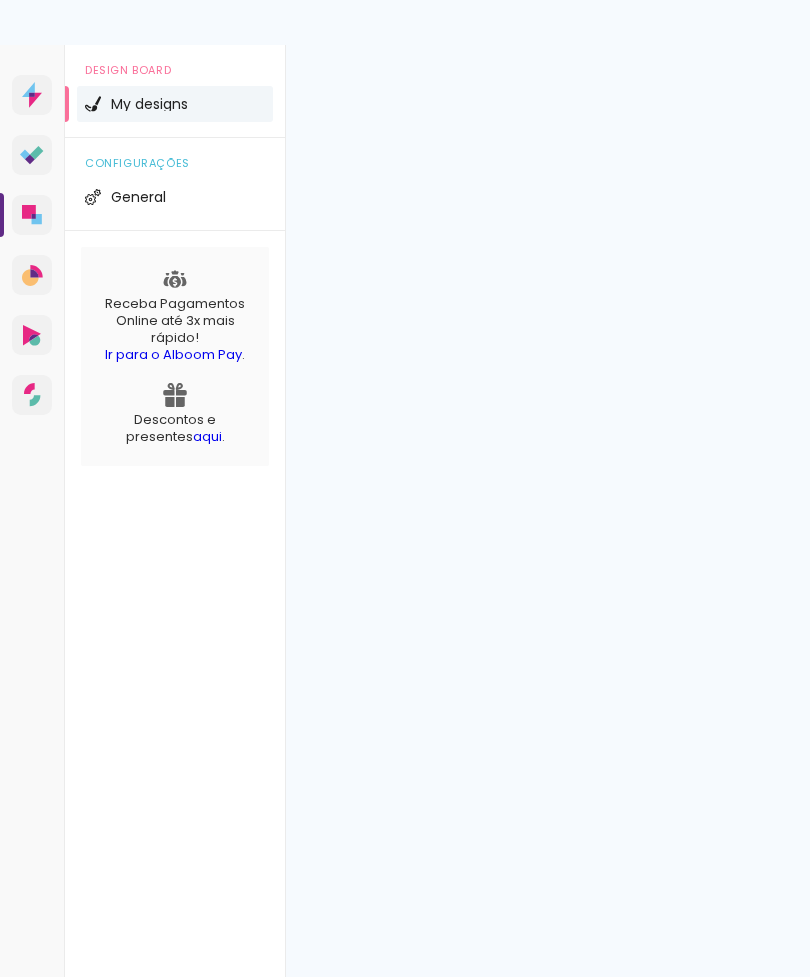 scroll, scrollTop: 0, scrollLeft: 0, axis: both 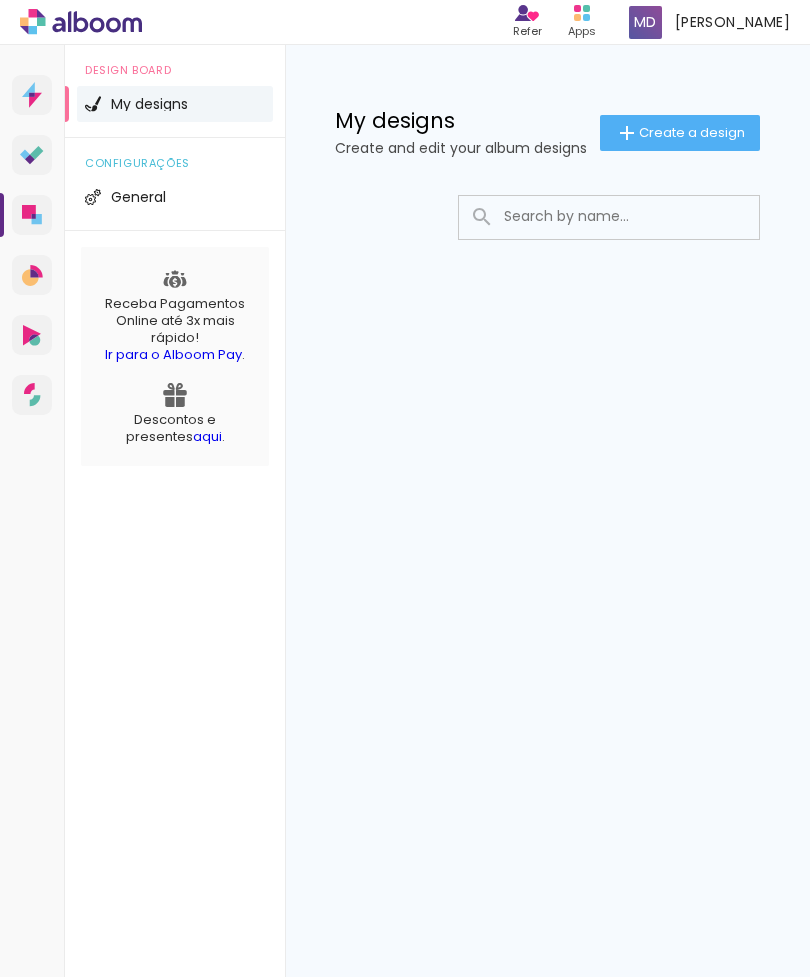 click on "Create a design" 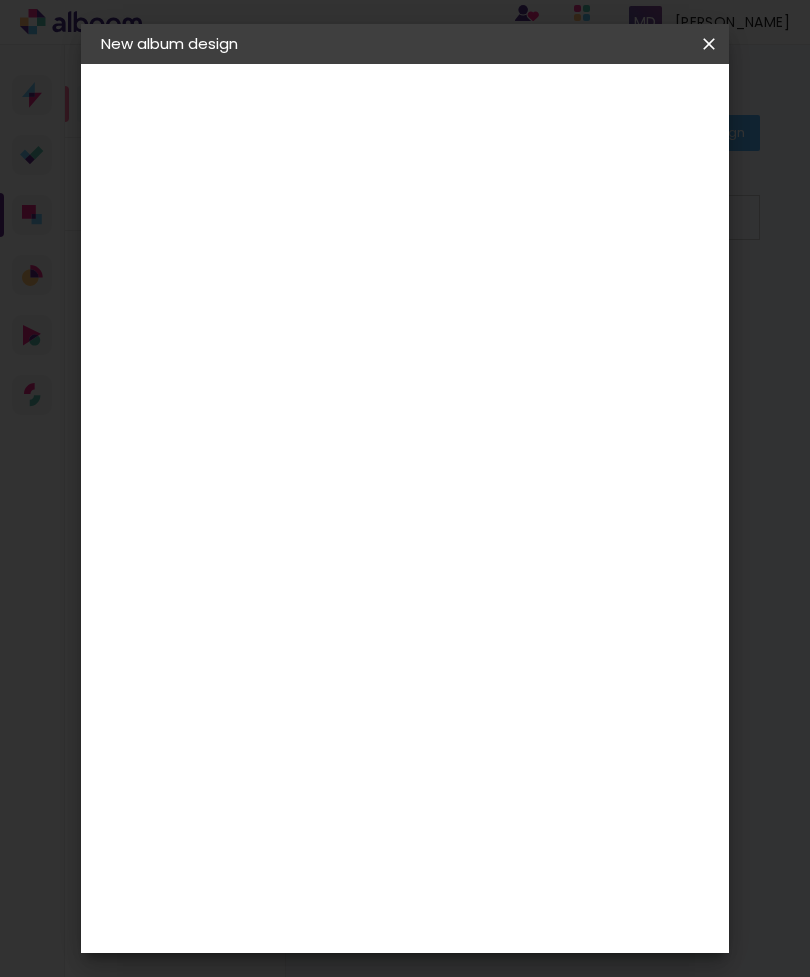 click at bounding box center (428, 268) 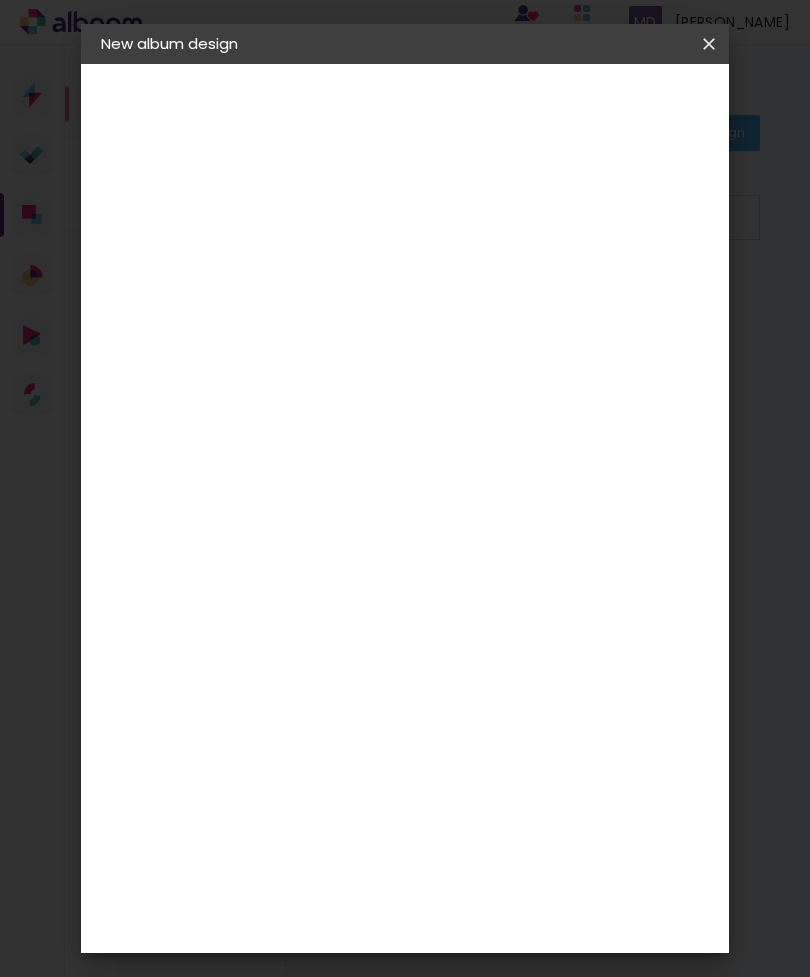 click at bounding box center (0, 0) 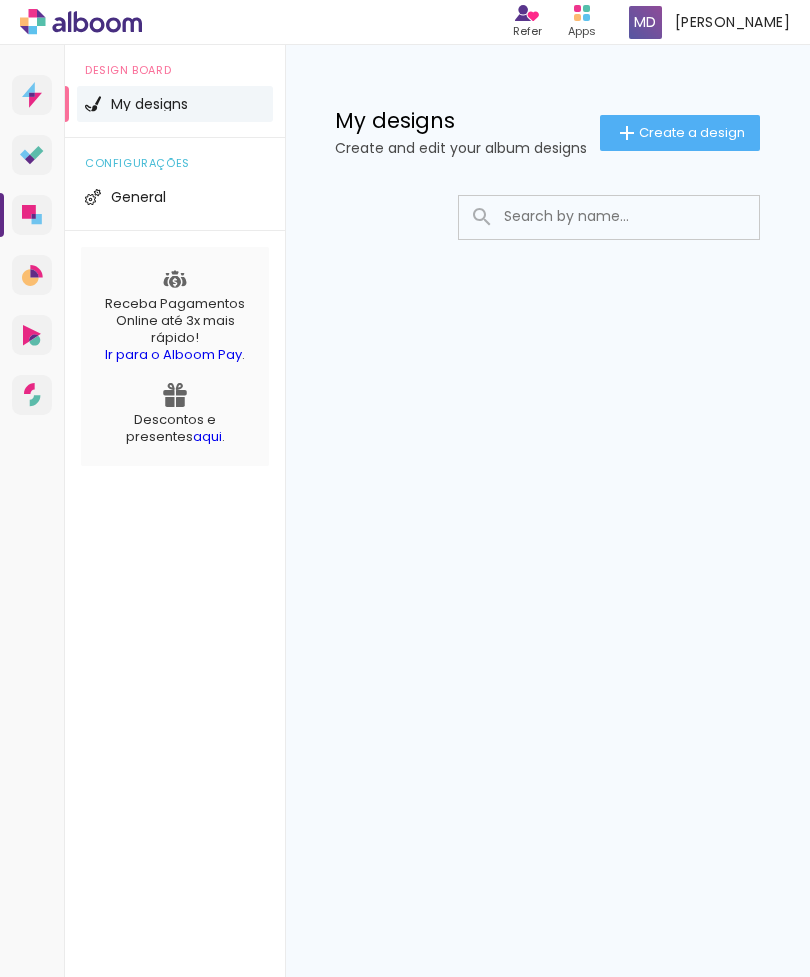 click on "[PERSON_NAME] Account" at bounding box center [709, 22] 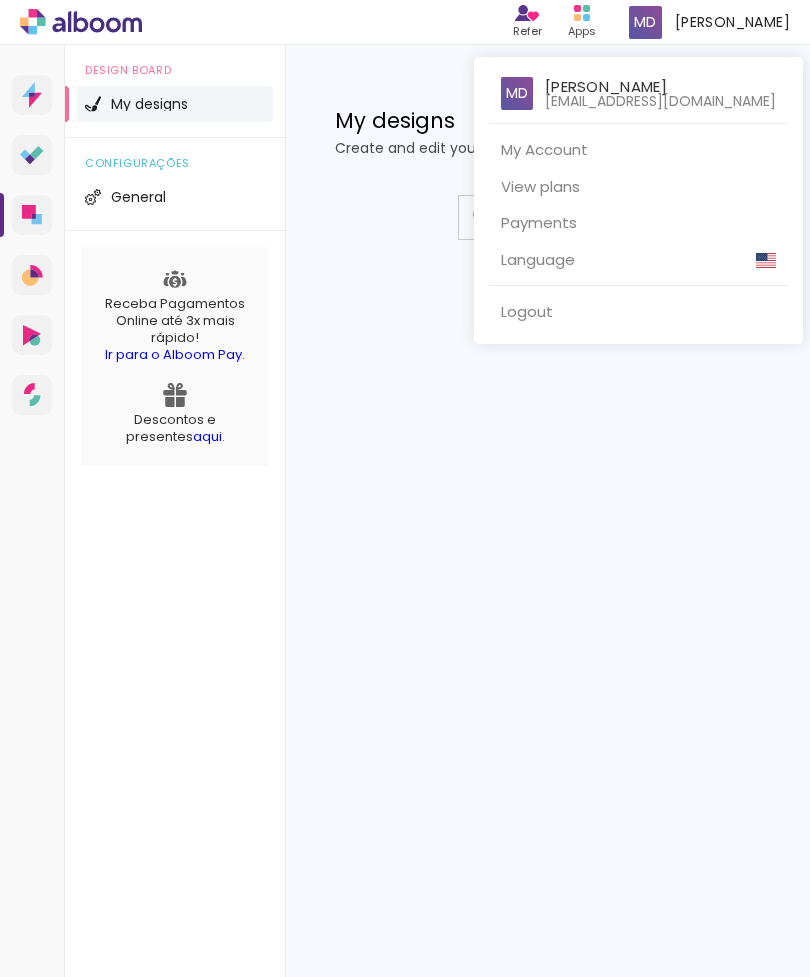 click on "Language" at bounding box center [638, 260] 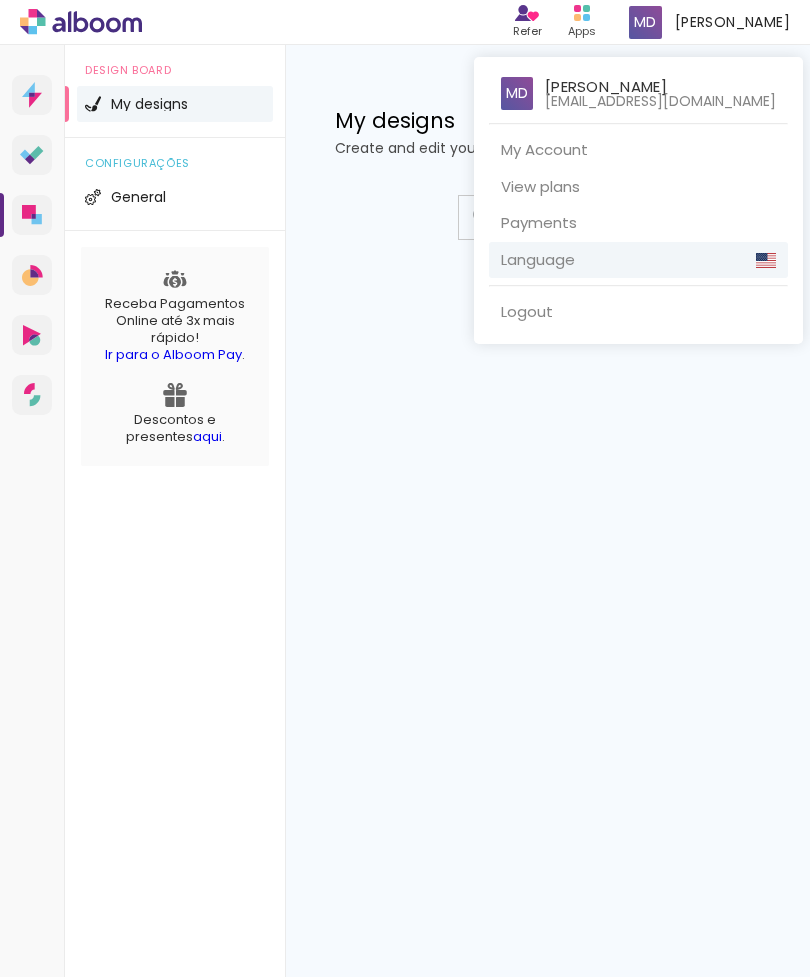 click on "Language" at bounding box center (638, 260) 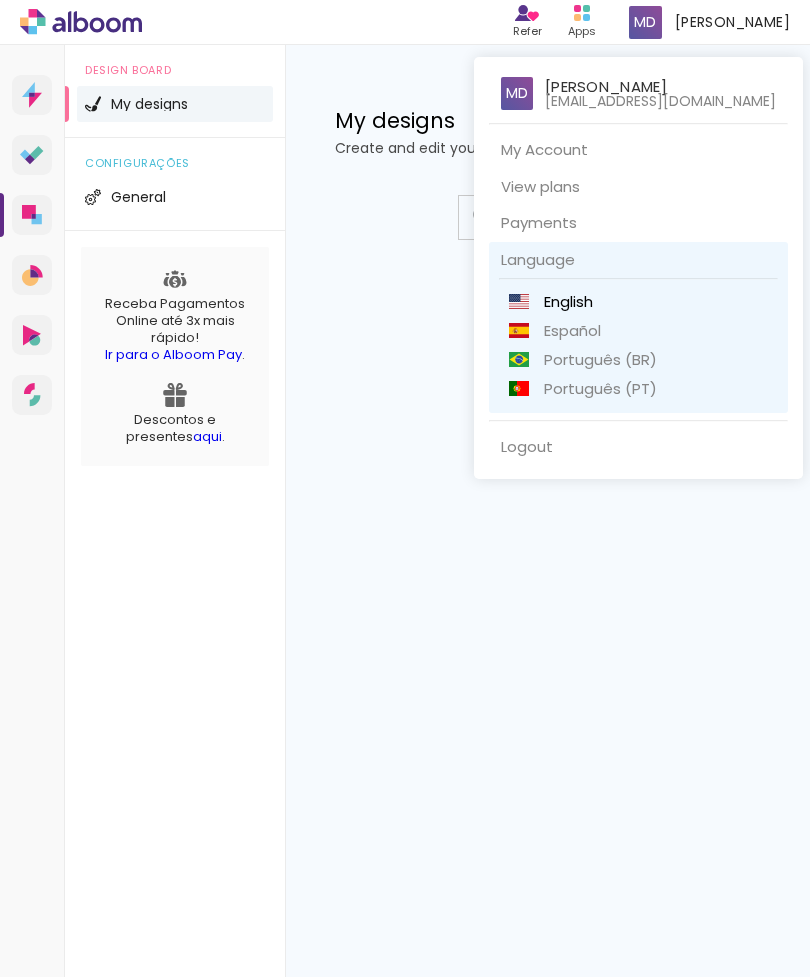 click on "Português (BR)" at bounding box center (638, 359) 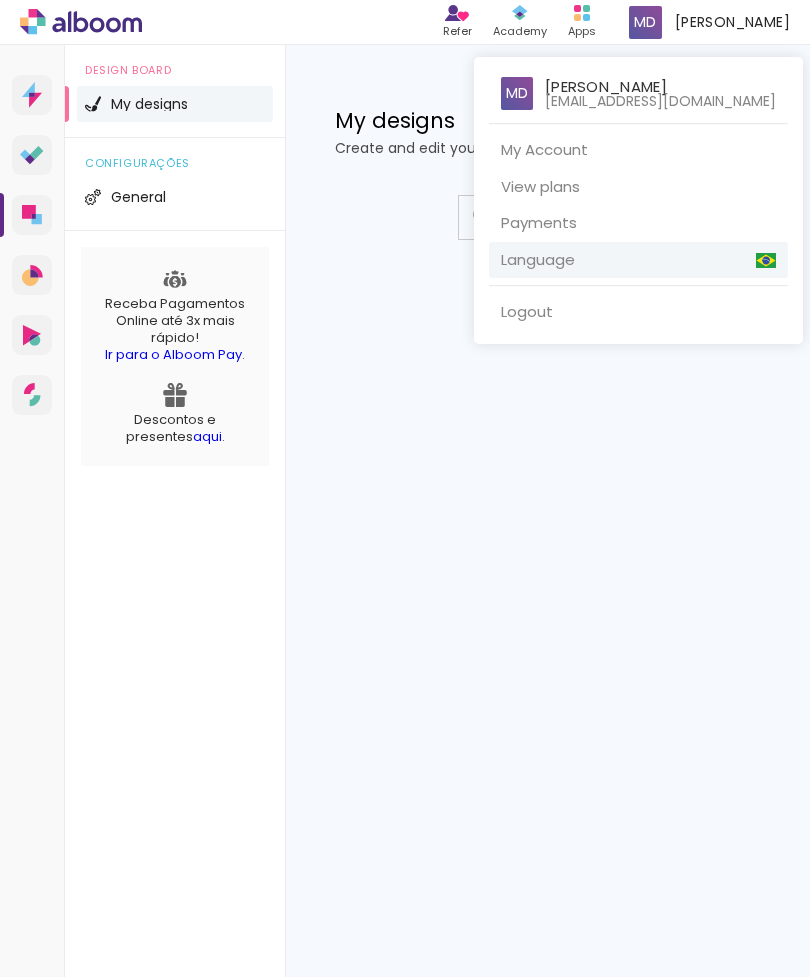 click at bounding box center (405, 488) 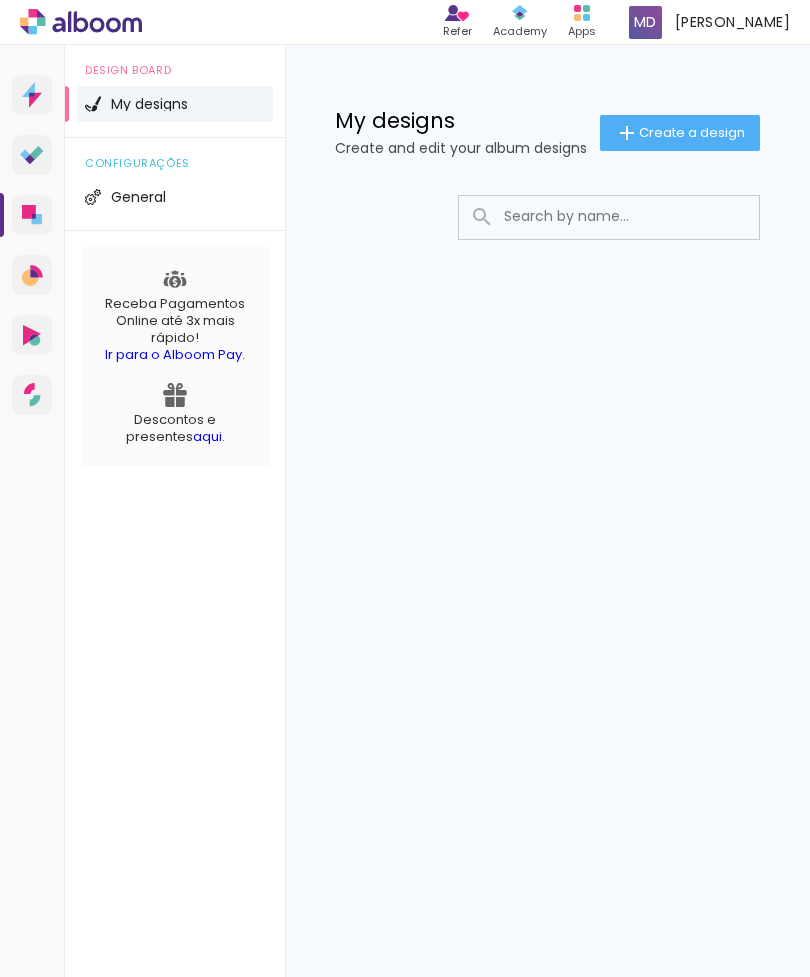 click on "Designbox Album design" at bounding box center [32, 215] 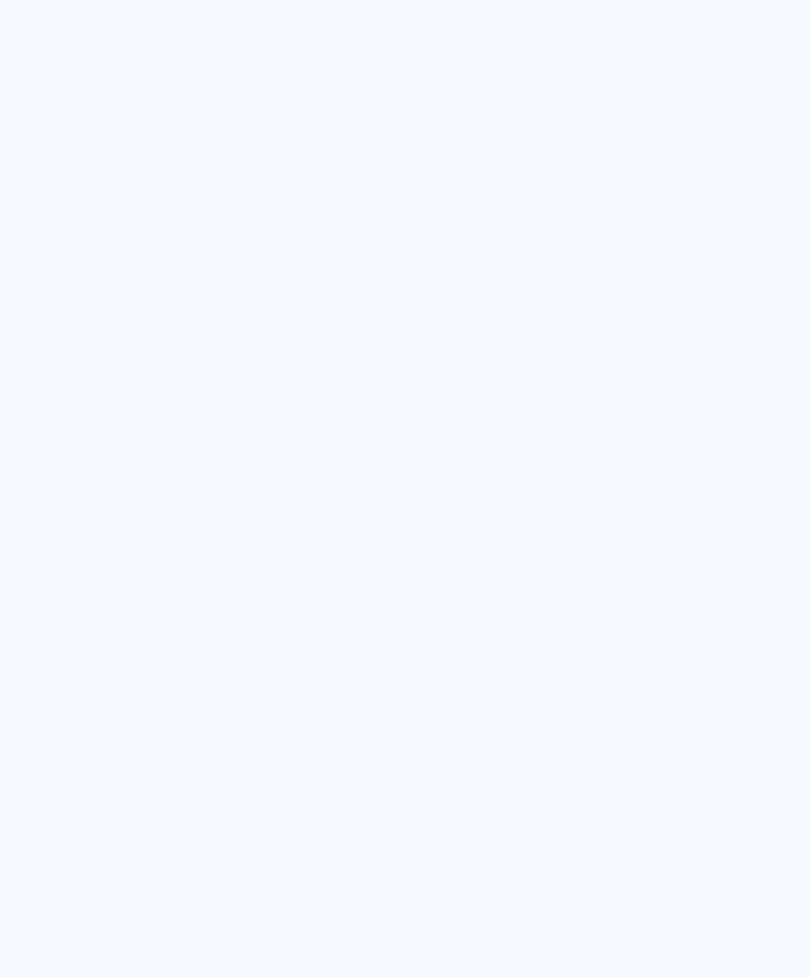 scroll, scrollTop: 0, scrollLeft: 0, axis: both 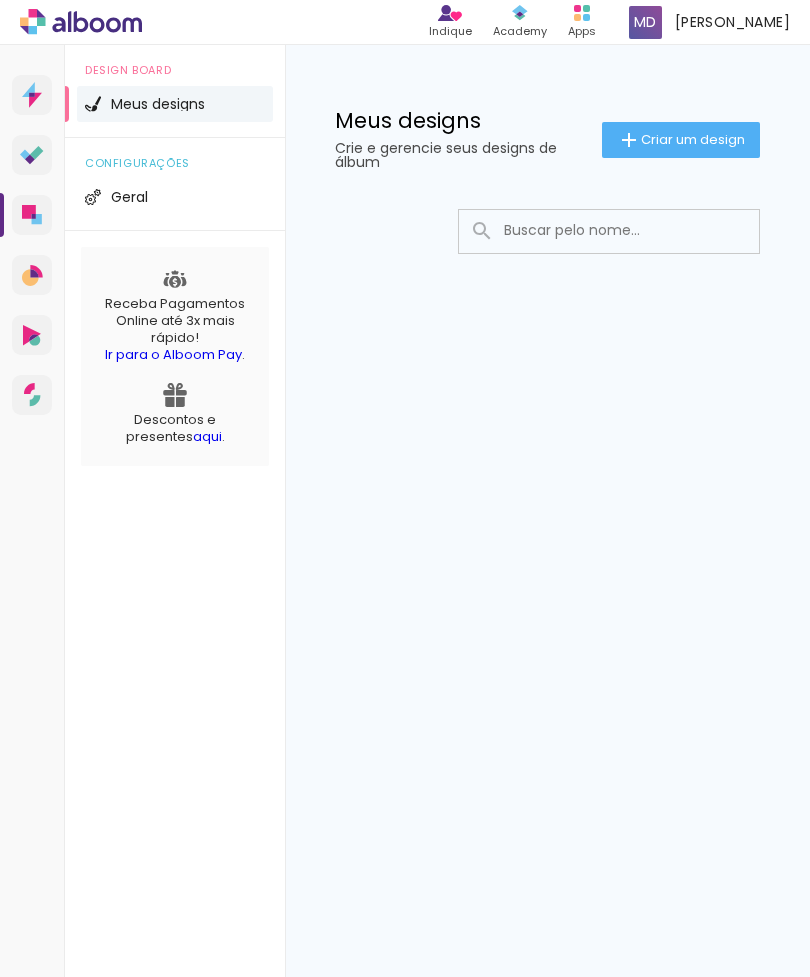 click on "Criar um design" 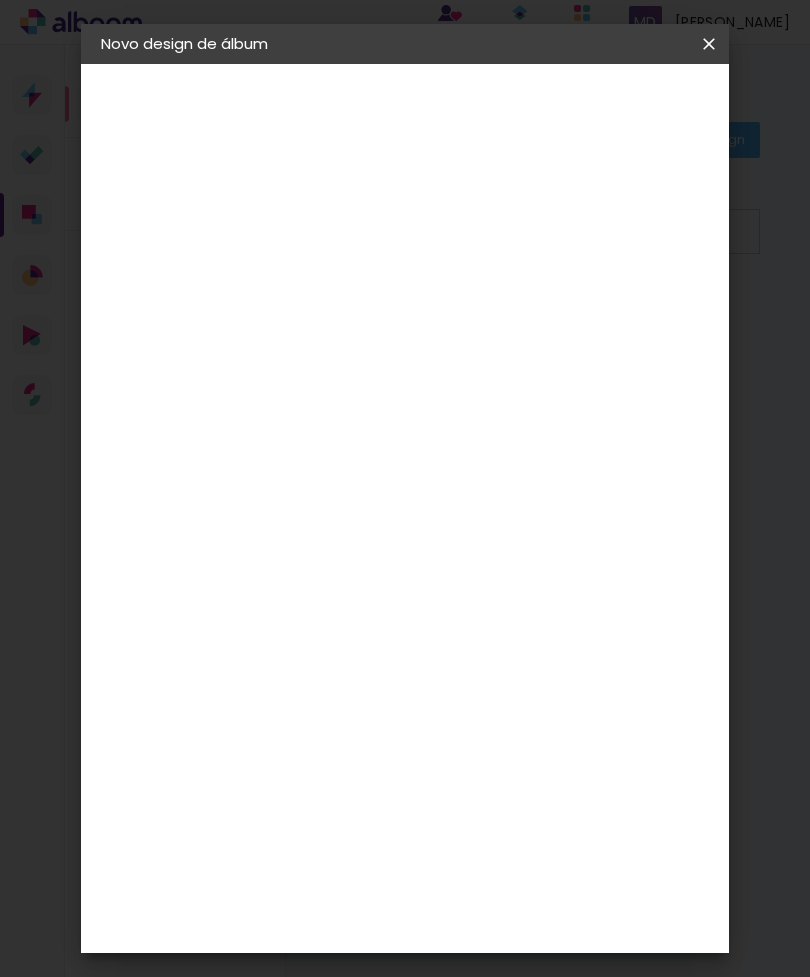 click at bounding box center (428, 268) 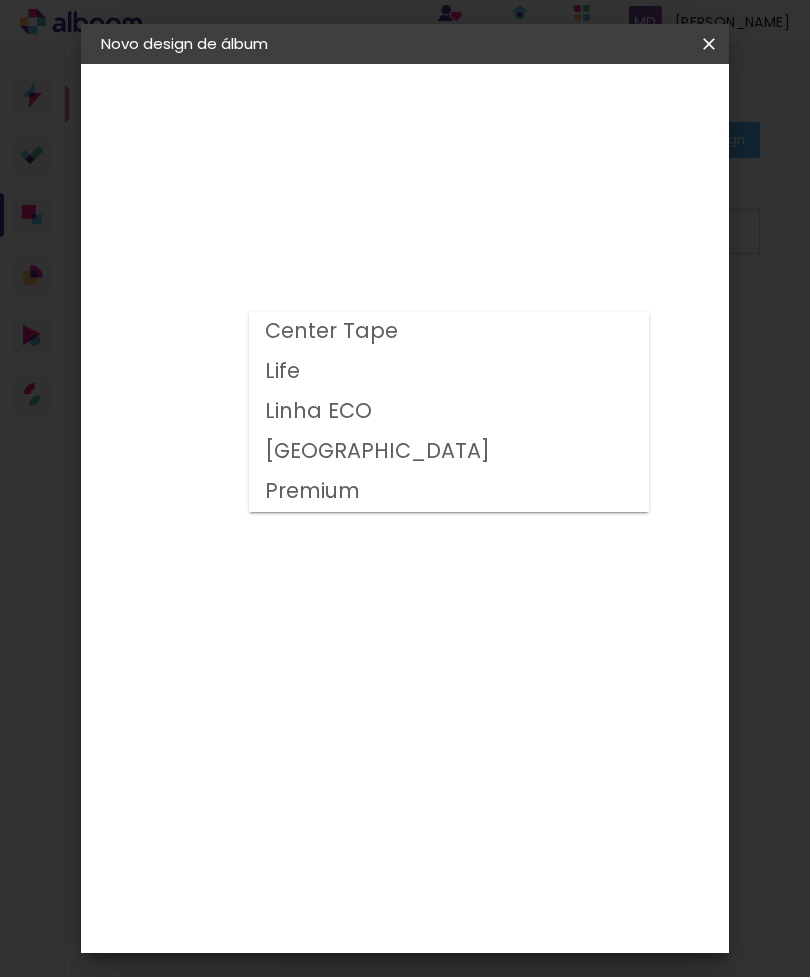 type on "Premium" 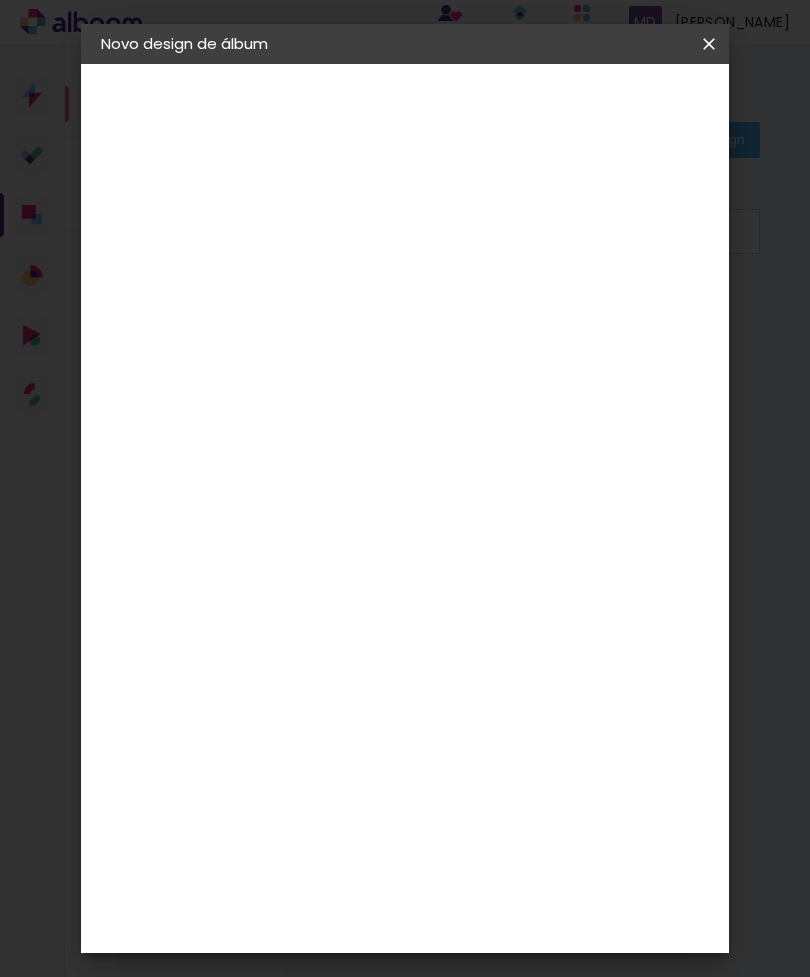 scroll, scrollTop: 409, scrollLeft: 0, axis: vertical 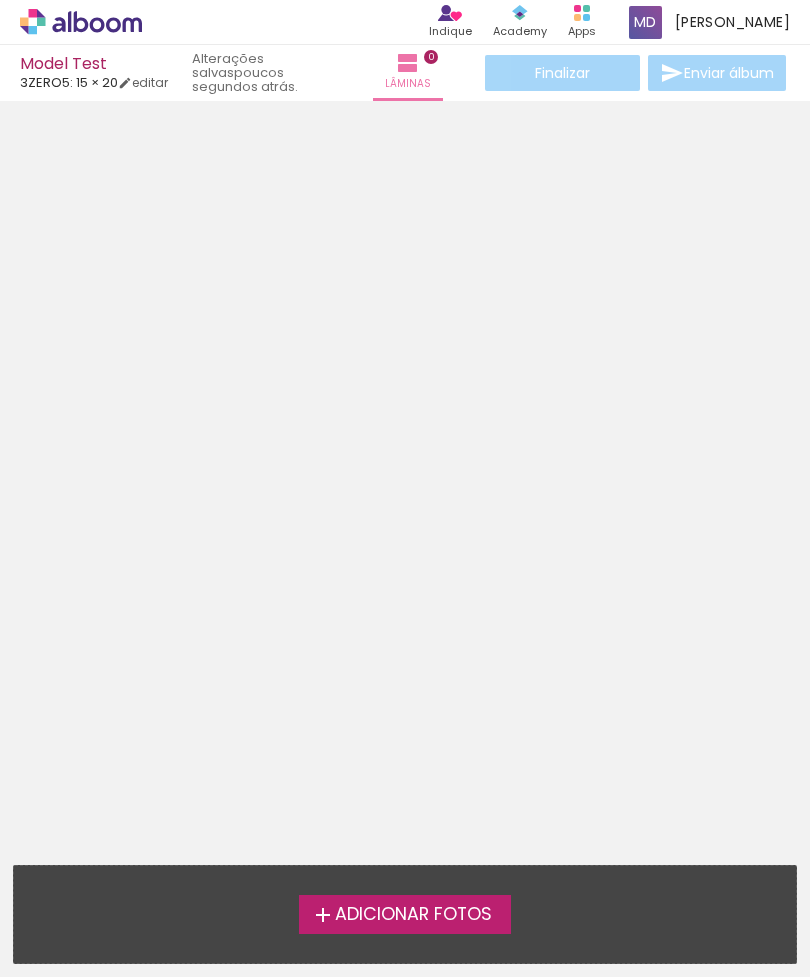click on "Adicionar Fotos" at bounding box center [413, 915] 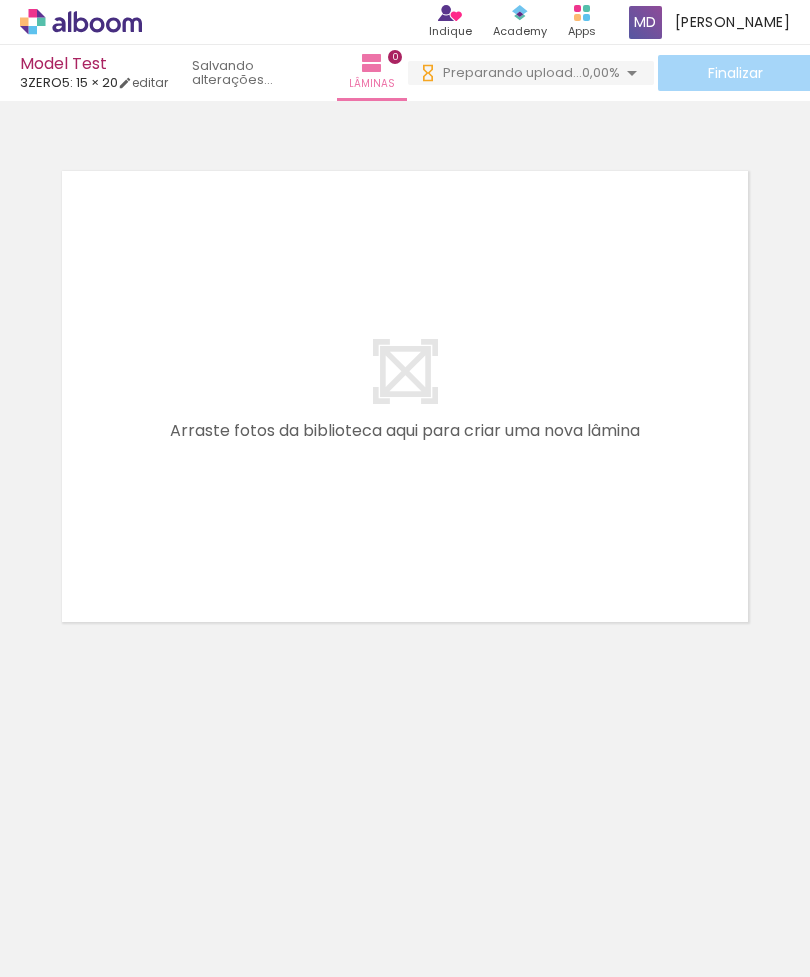 scroll, scrollTop: 0, scrollLeft: 0, axis: both 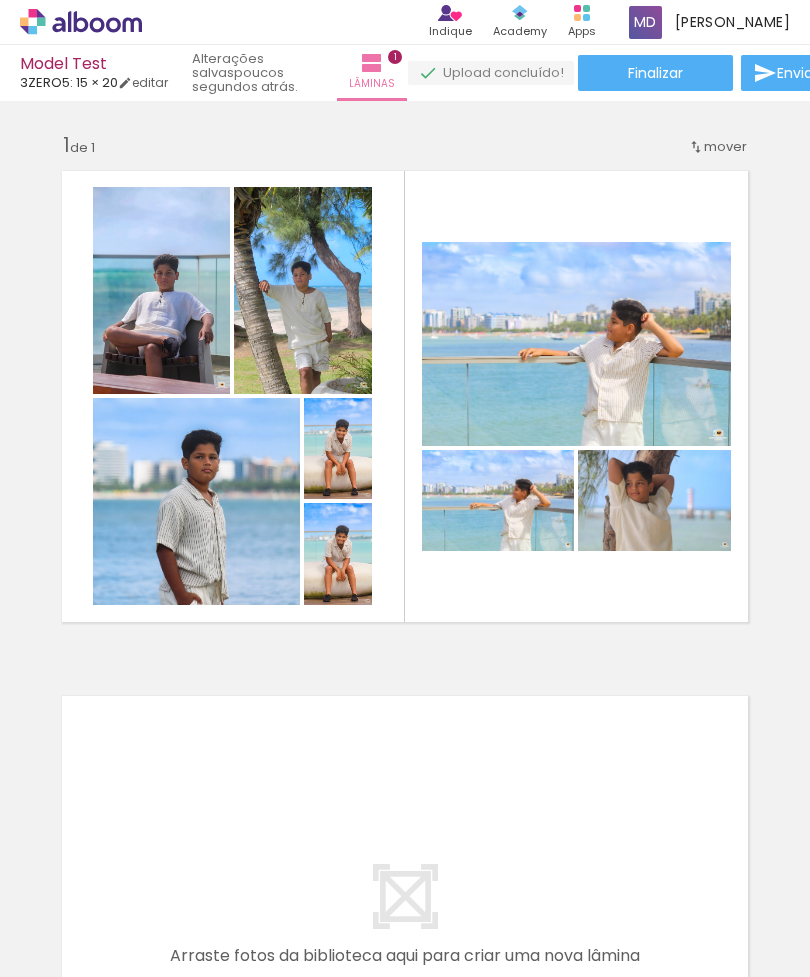 click on "Finalizar" 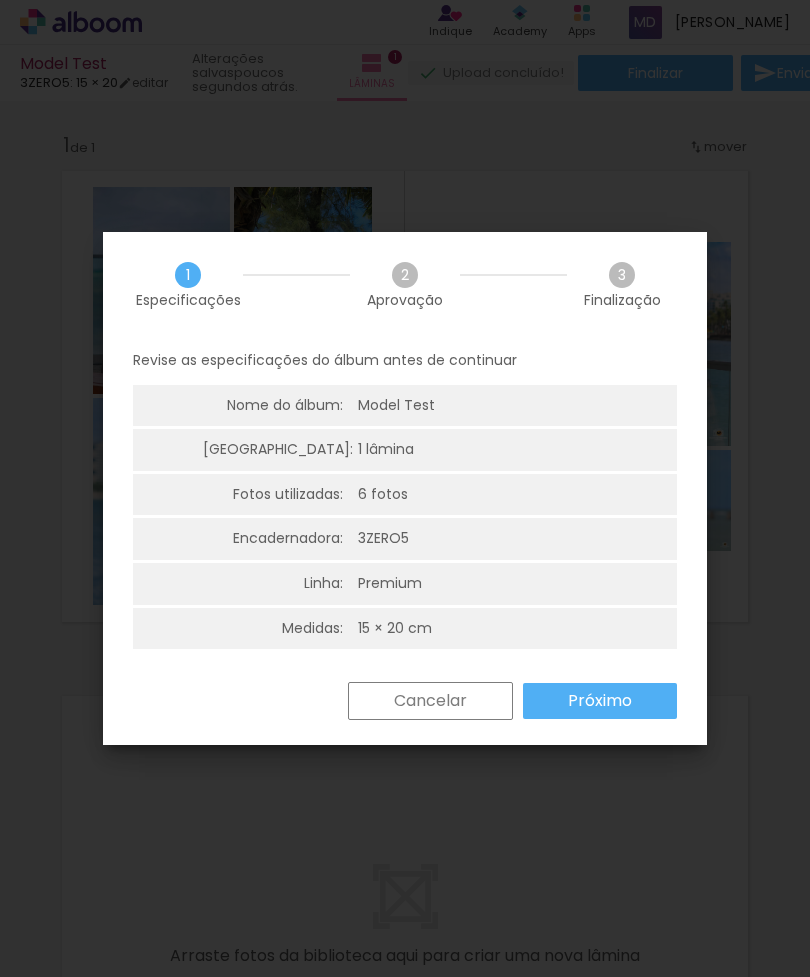 click on "Cancelar" at bounding box center (0, 0) 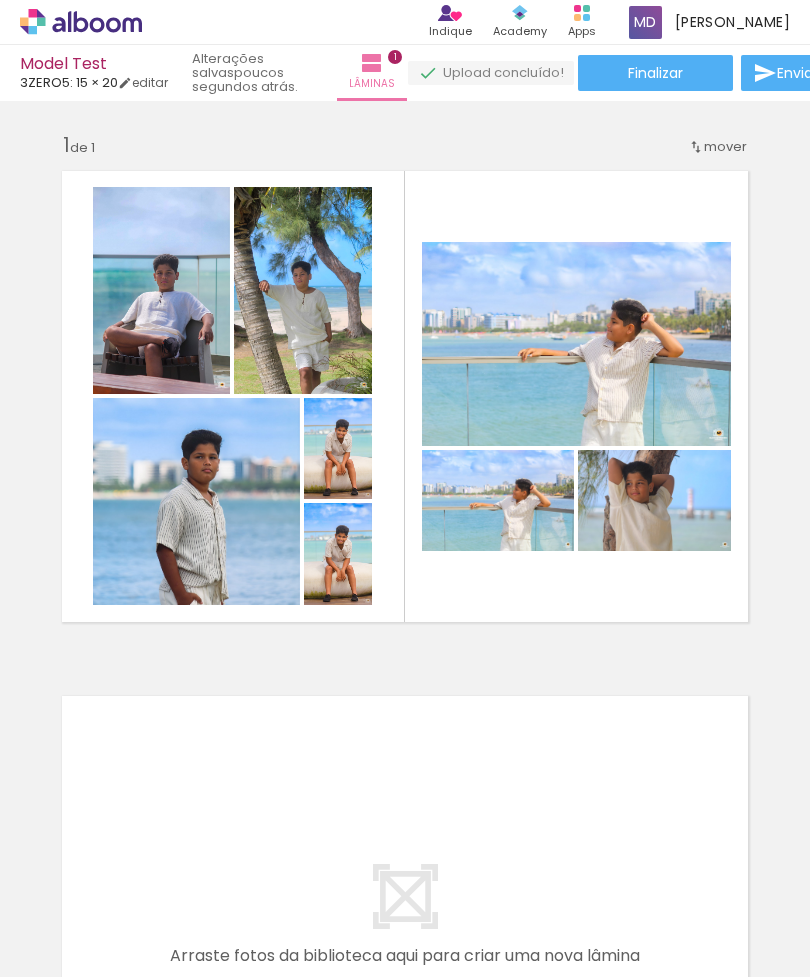 scroll, scrollTop: 64, scrollLeft: 0, axis: vertical 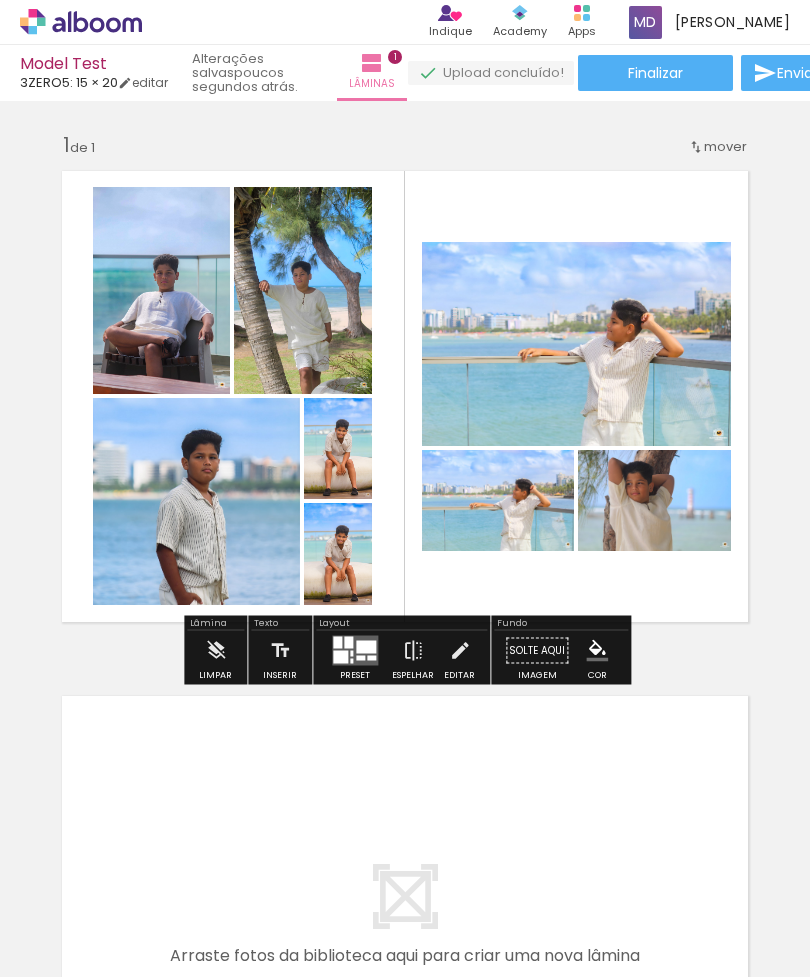 click at bounding box center (161, 290) 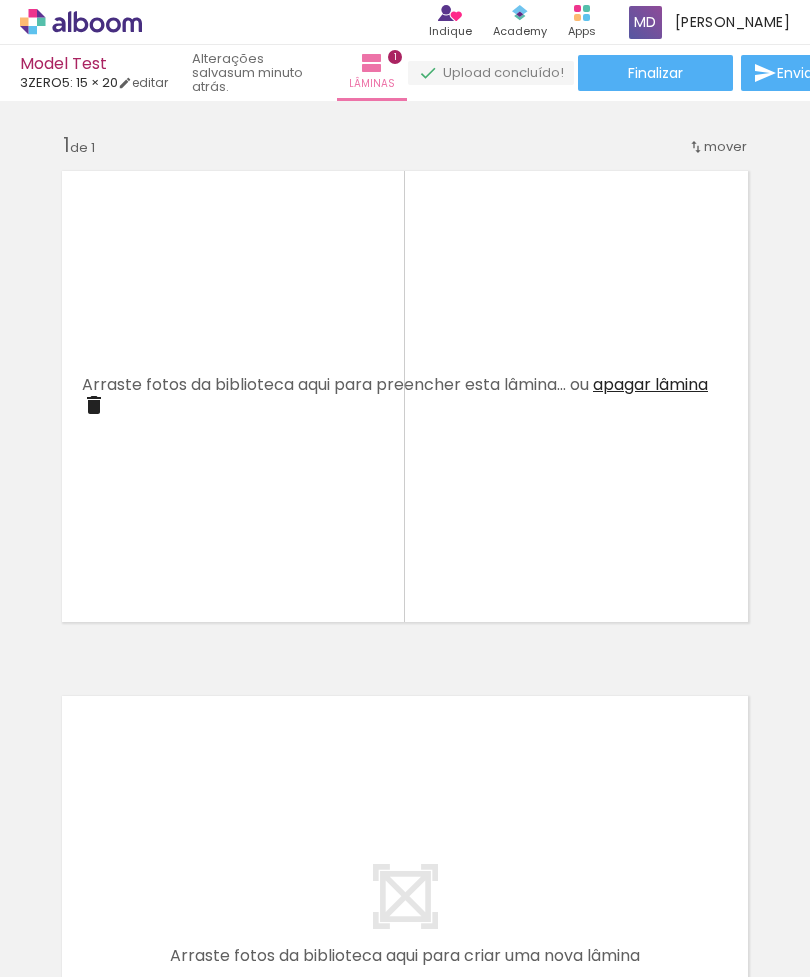 scroll, scrollTop: 0, scrollLeft: 0, axis: both 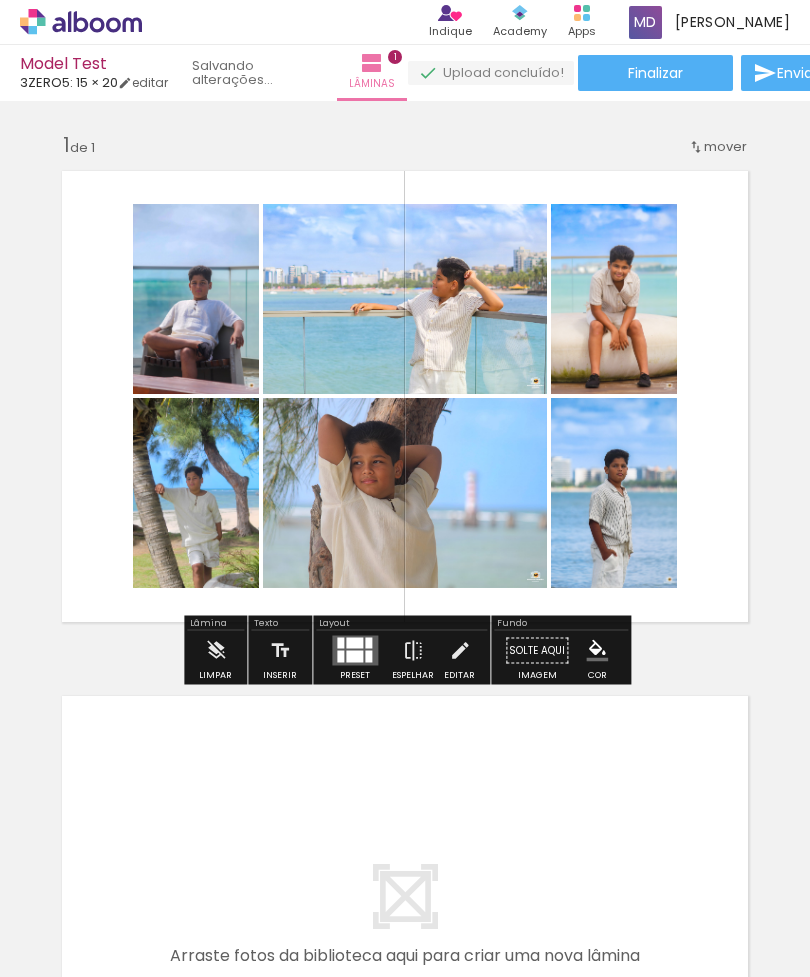 click at bounding box center (405, 488) 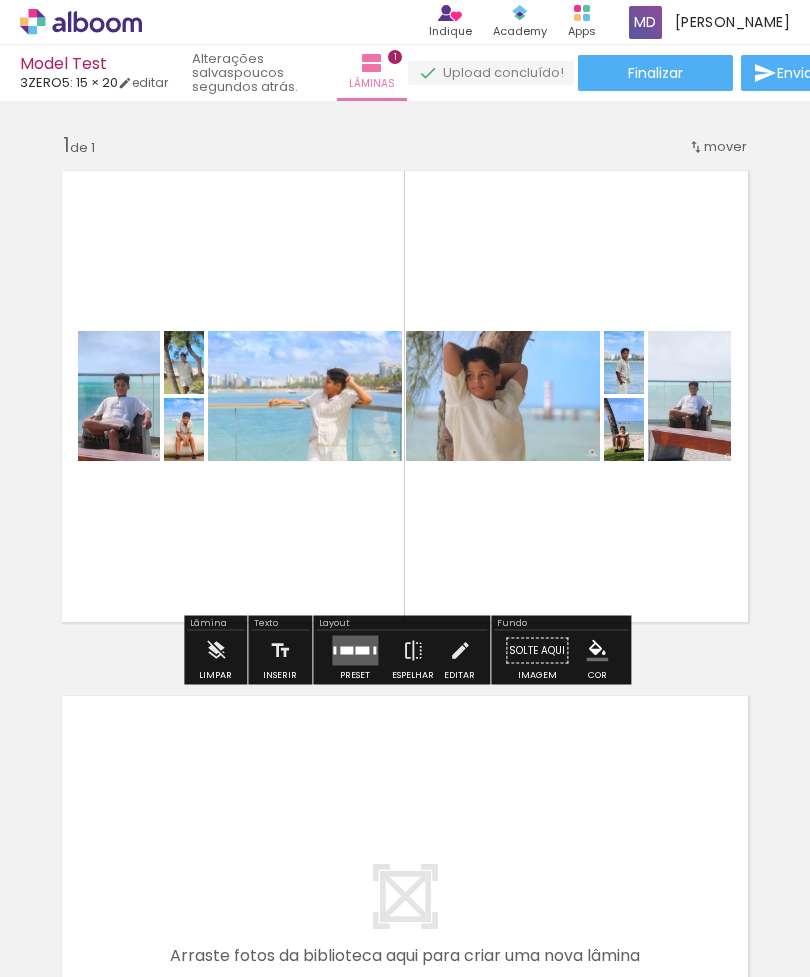 click at bounding box center (405, 921) 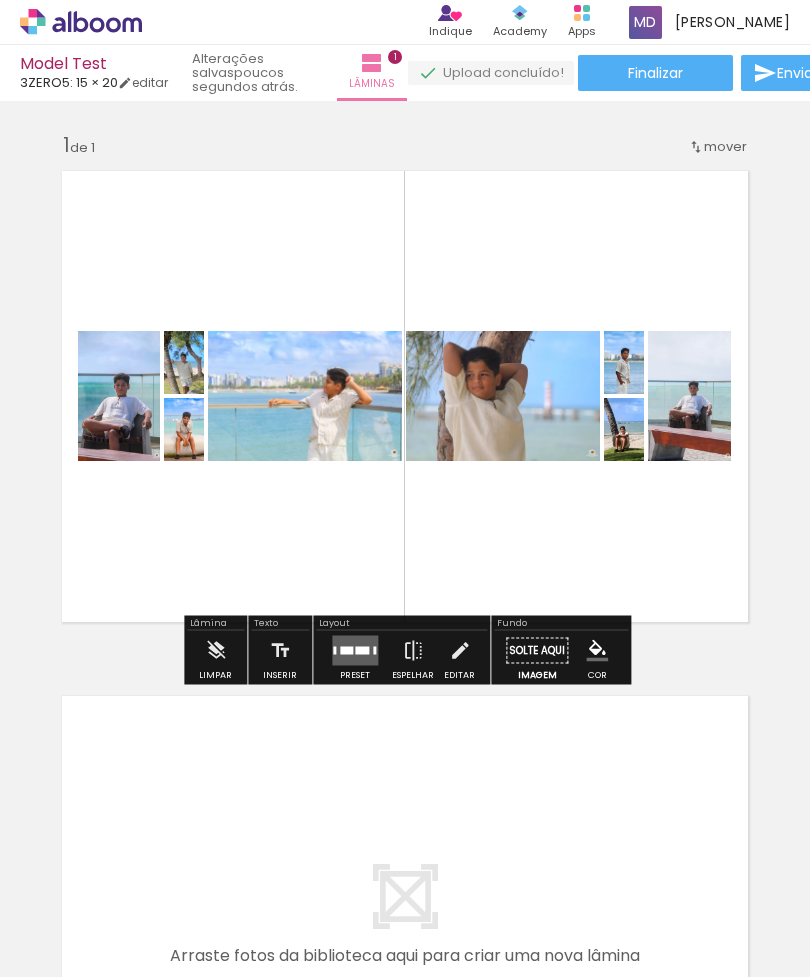 click on "Solte aqui Imagem" at bounding box center [537, 656] 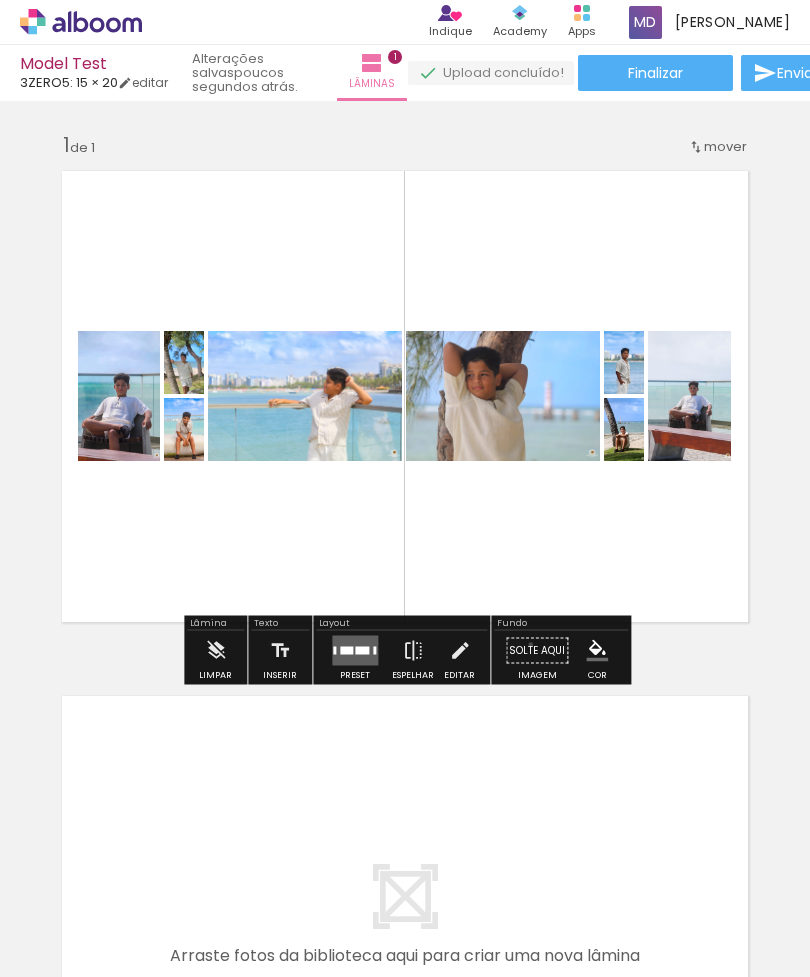 click on "Solte aqui Imagem" at bounding box center [537, 656] 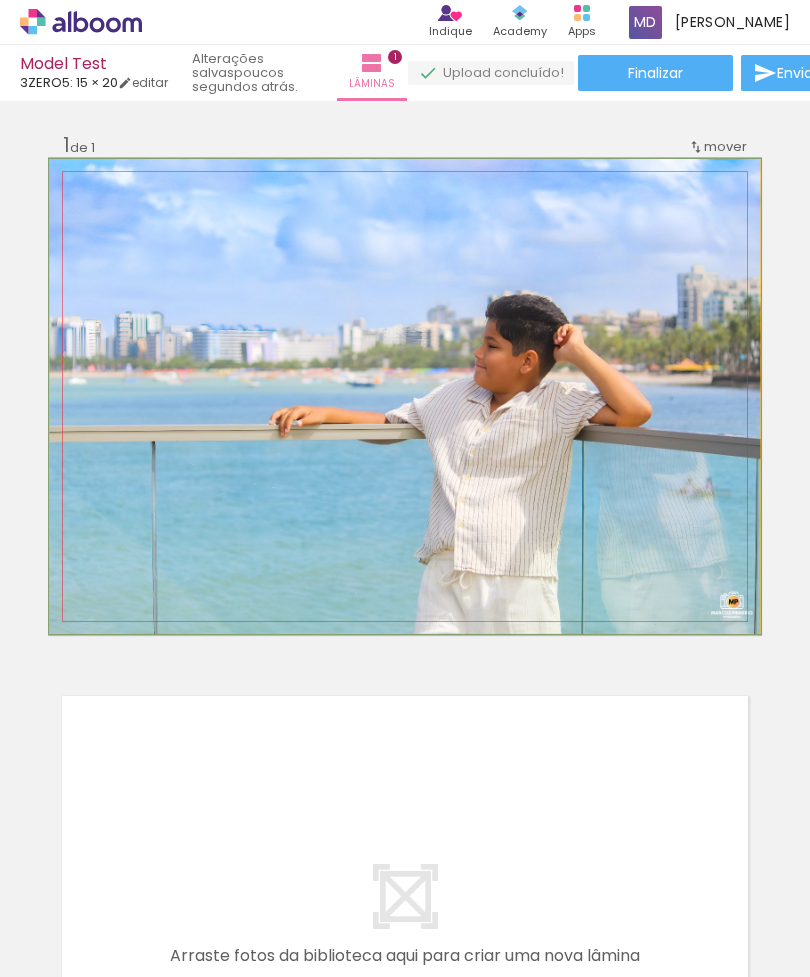click at bounding box center (405, 396) 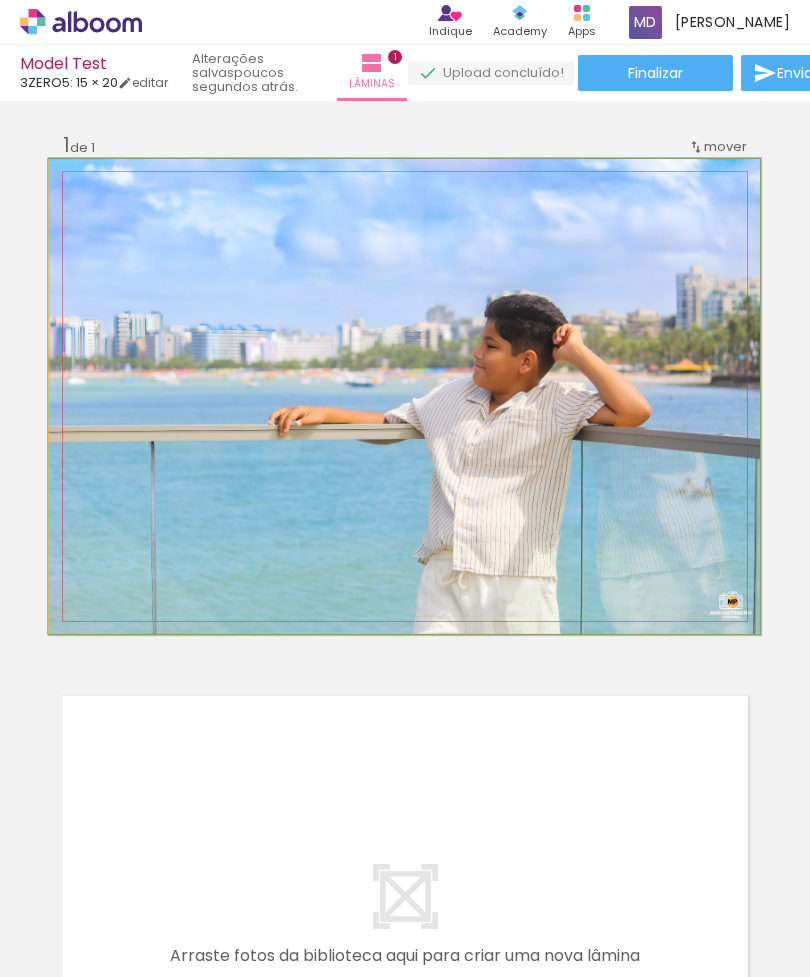 click at bounding box center [404, 396] 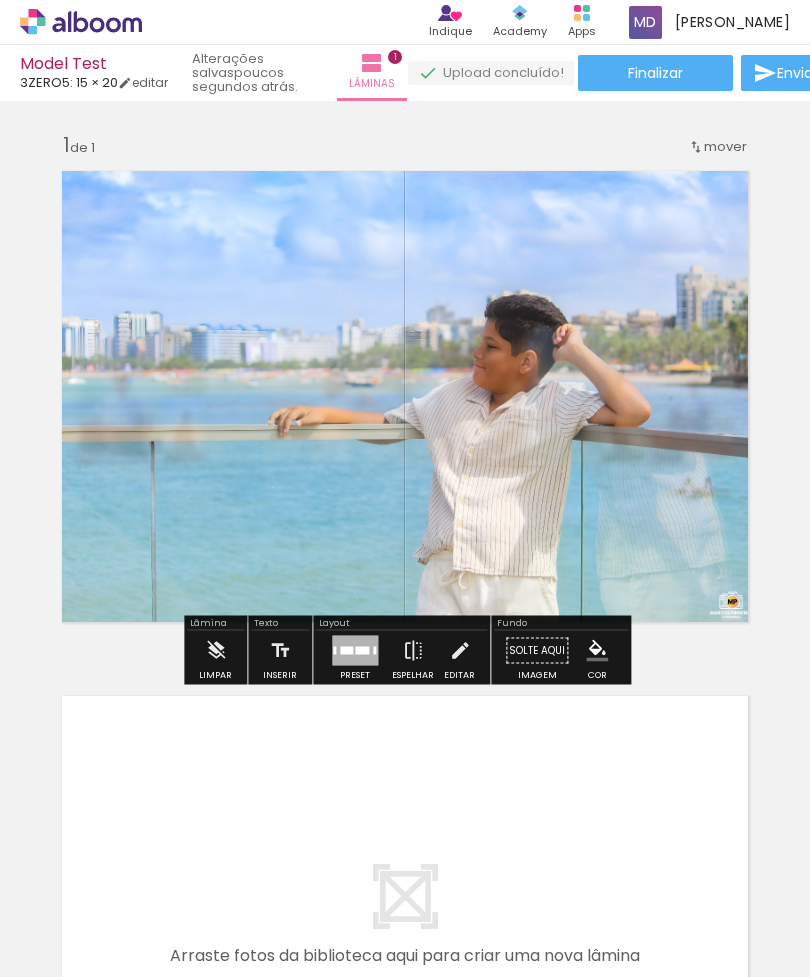 click on "P&B" at bounding box center (0, 0) 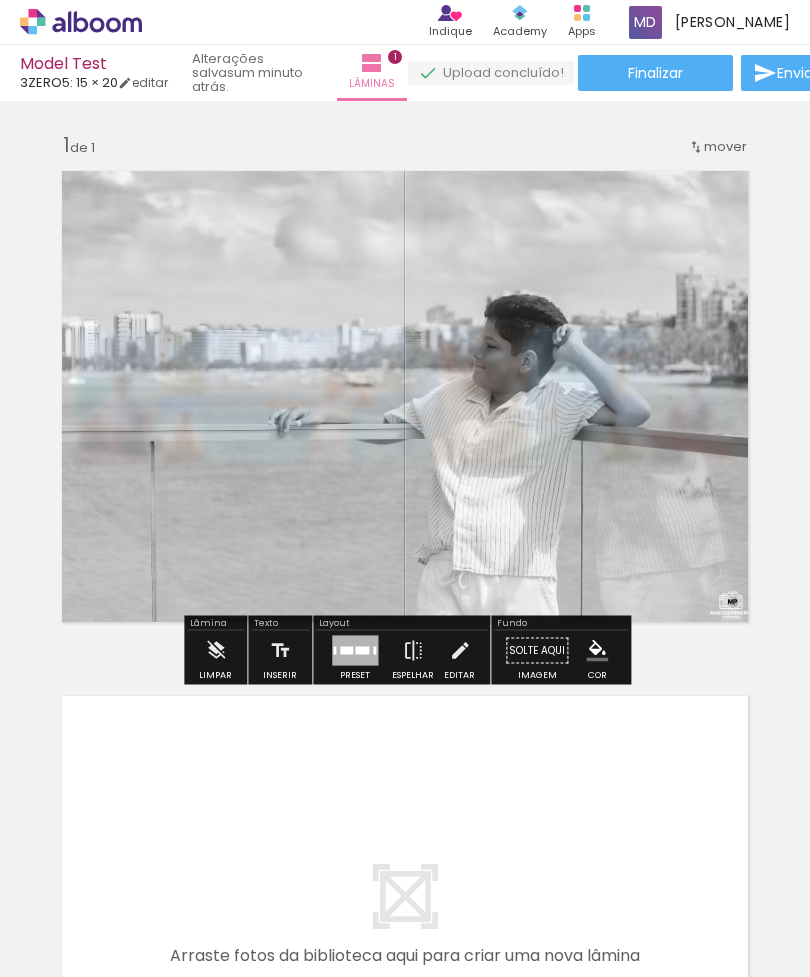 scroll, scrollTop: 51, scrollLeft: 0, axis: vertical 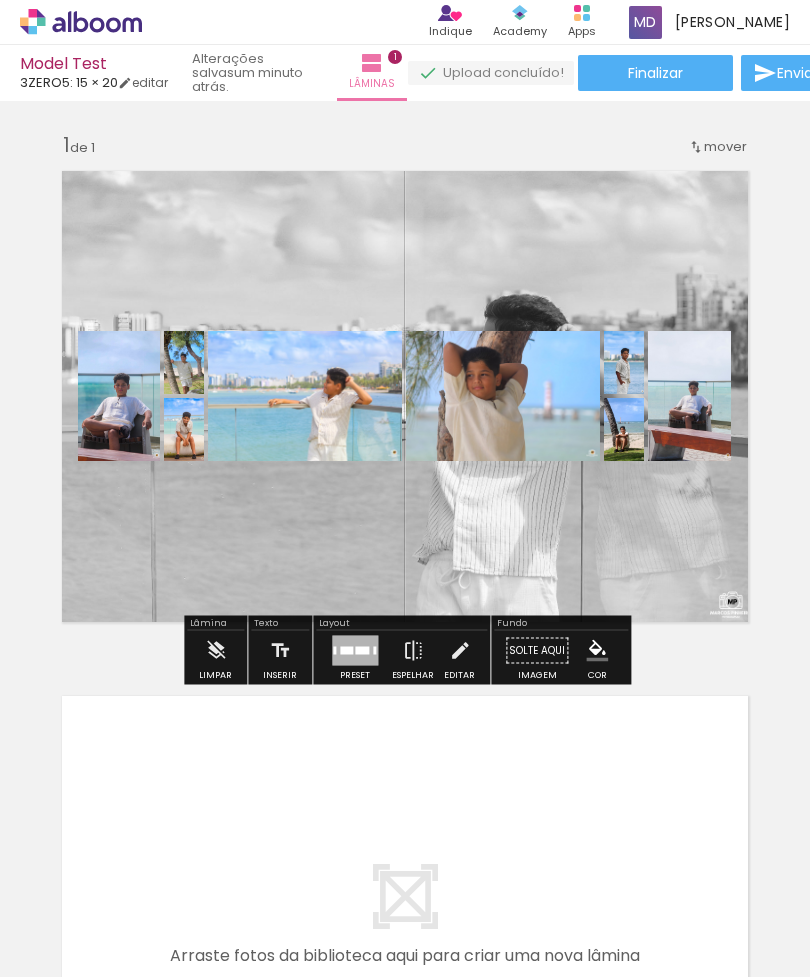 click at bounding box center [118, 396] 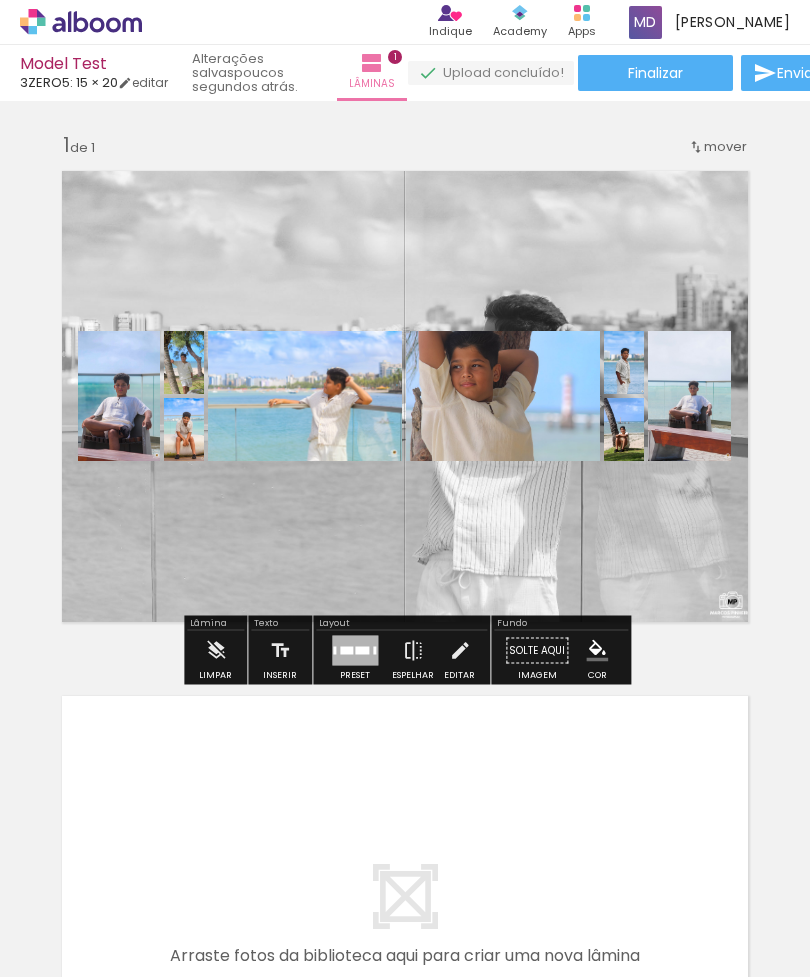 click on "P&B" at bounding box center (0, 0) 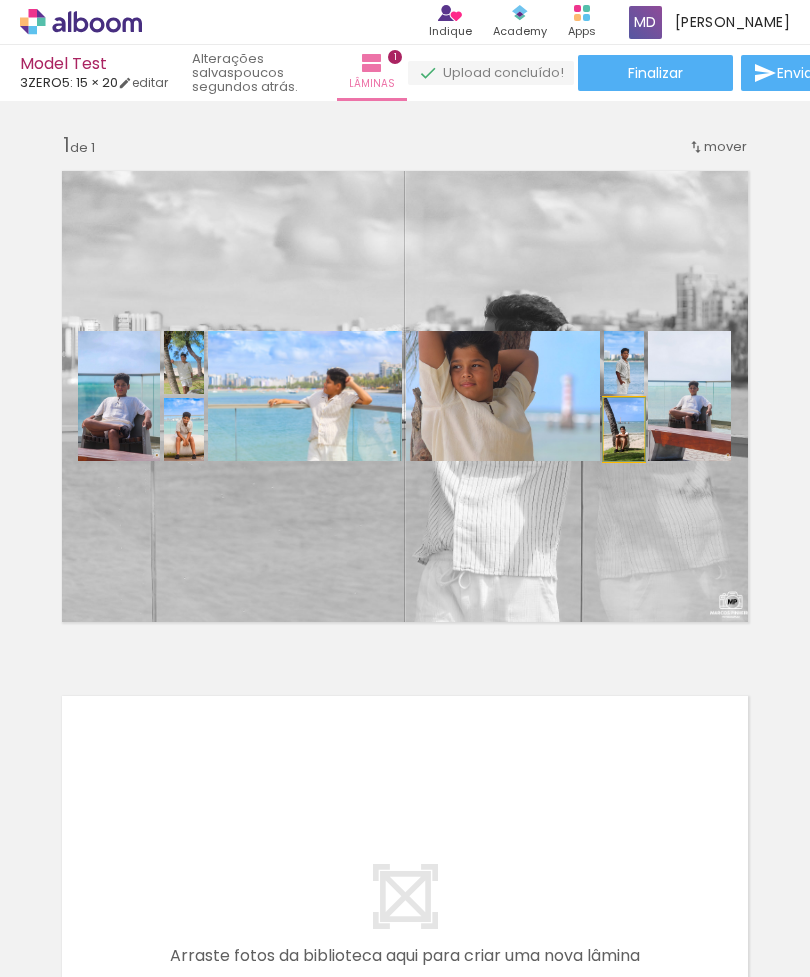 click on "P&B" at bounding box center [0, 0] 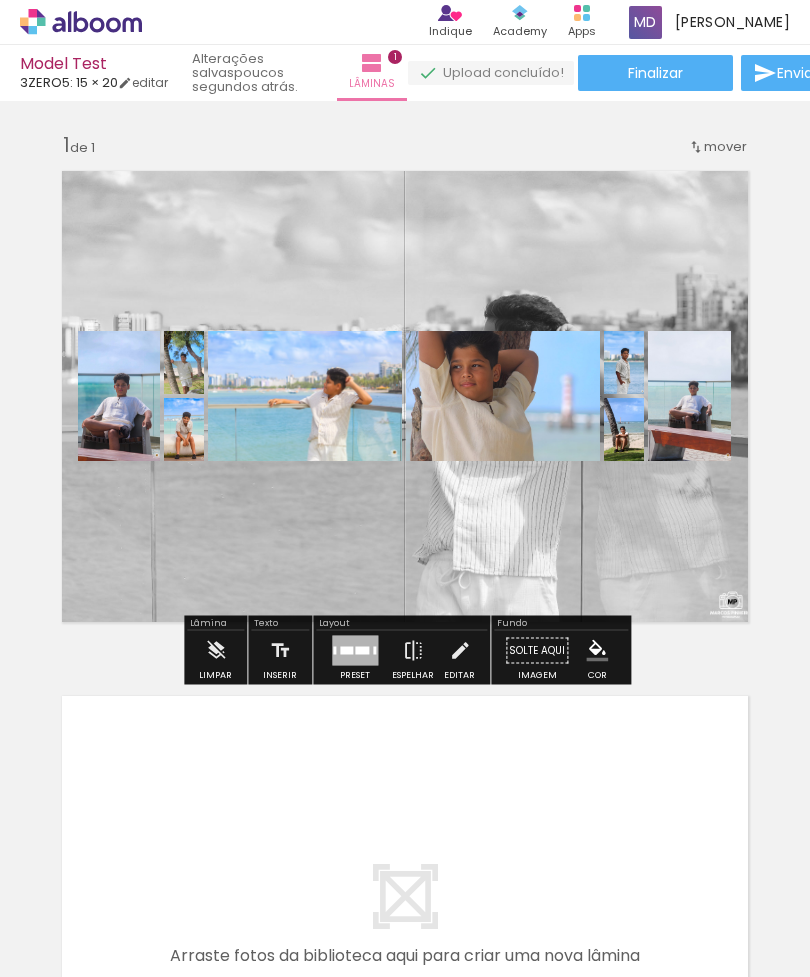 click at bounding box center (118, 396) 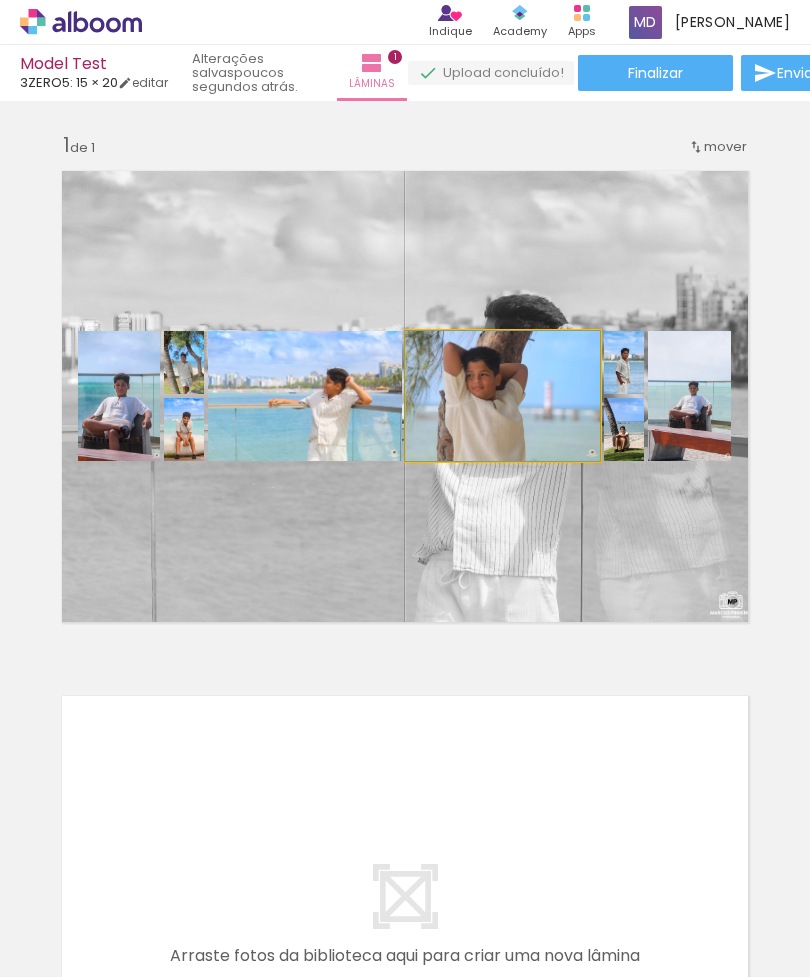 type on "100" 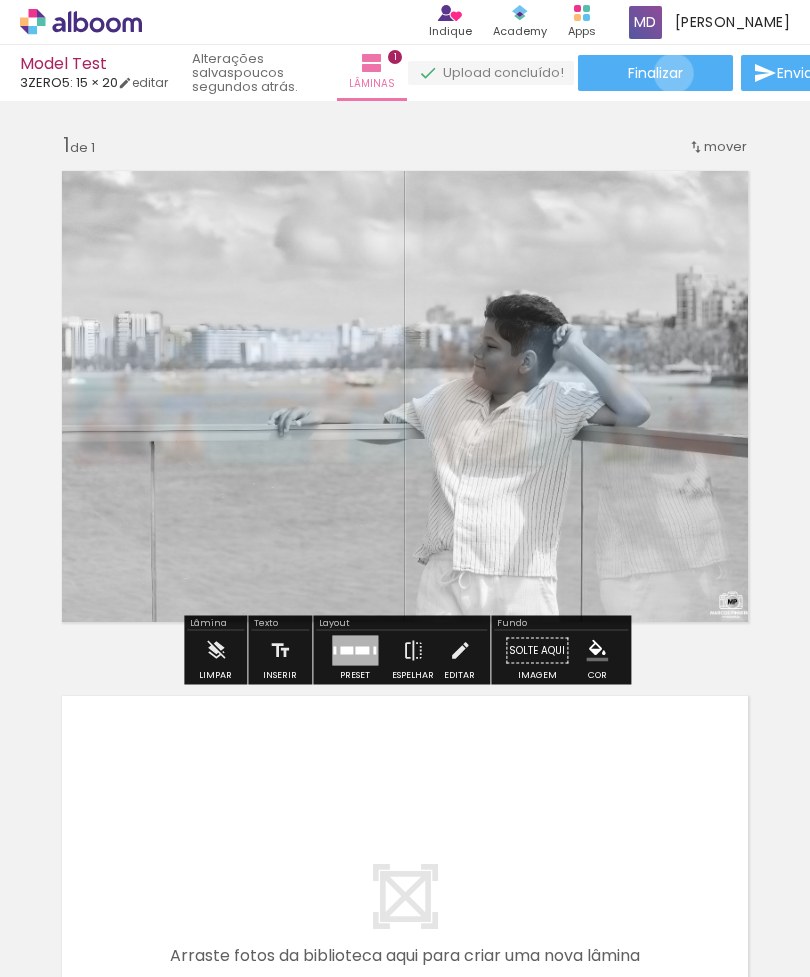 click on "Finalizar" 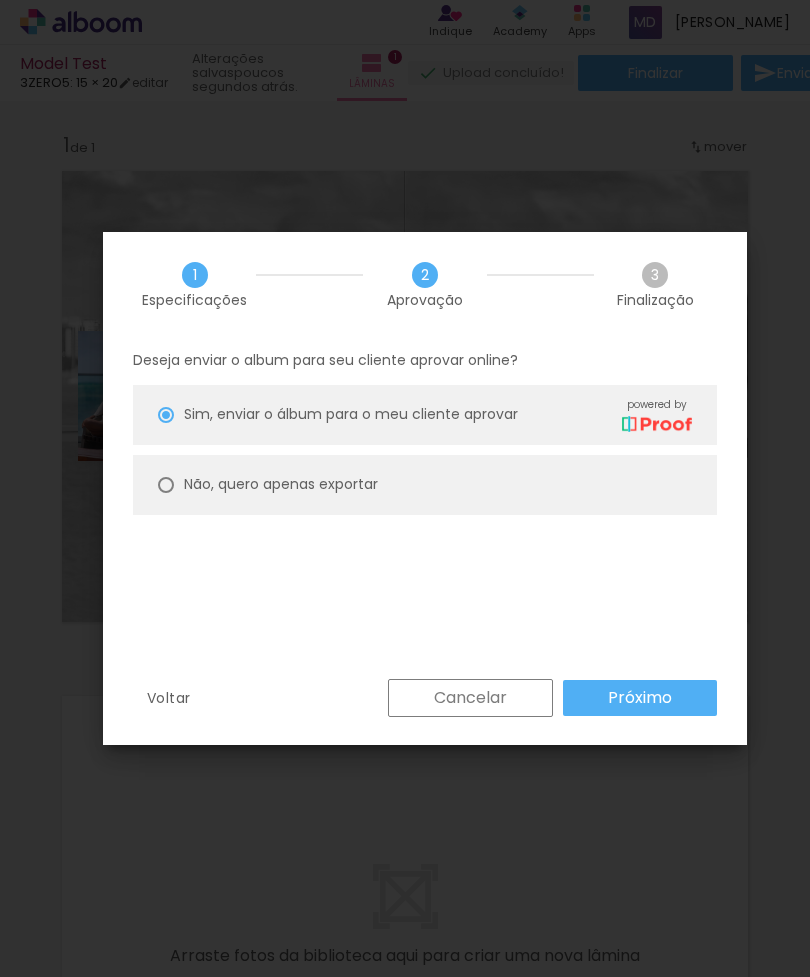 type on "on" 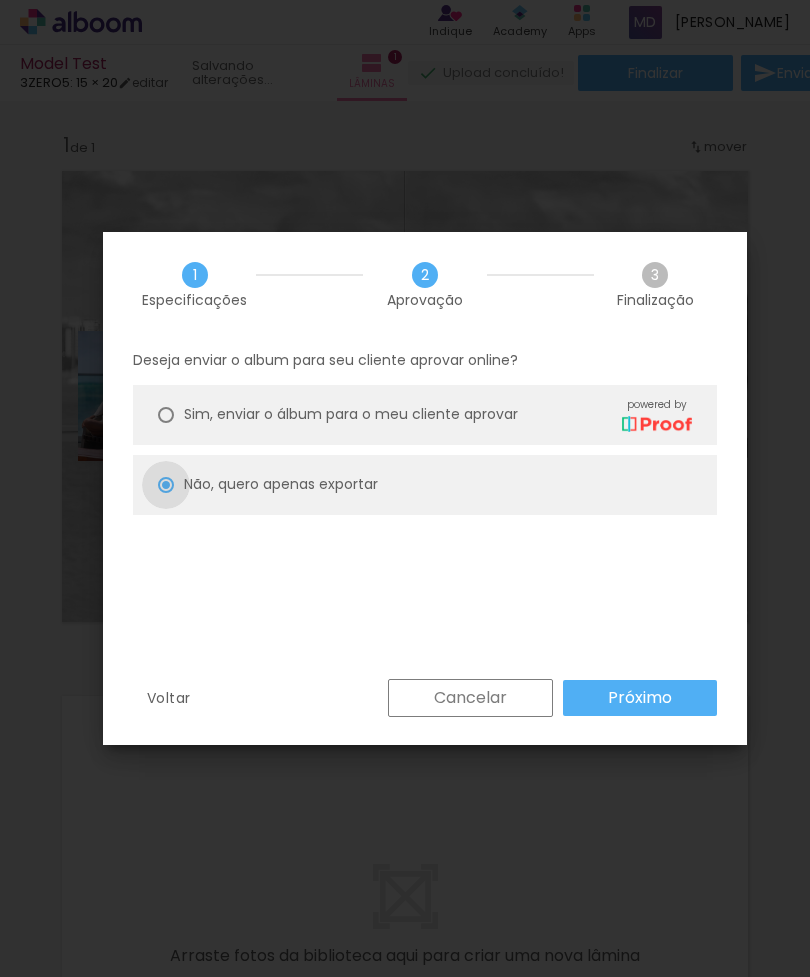 type on "Alta, 300 DPI" 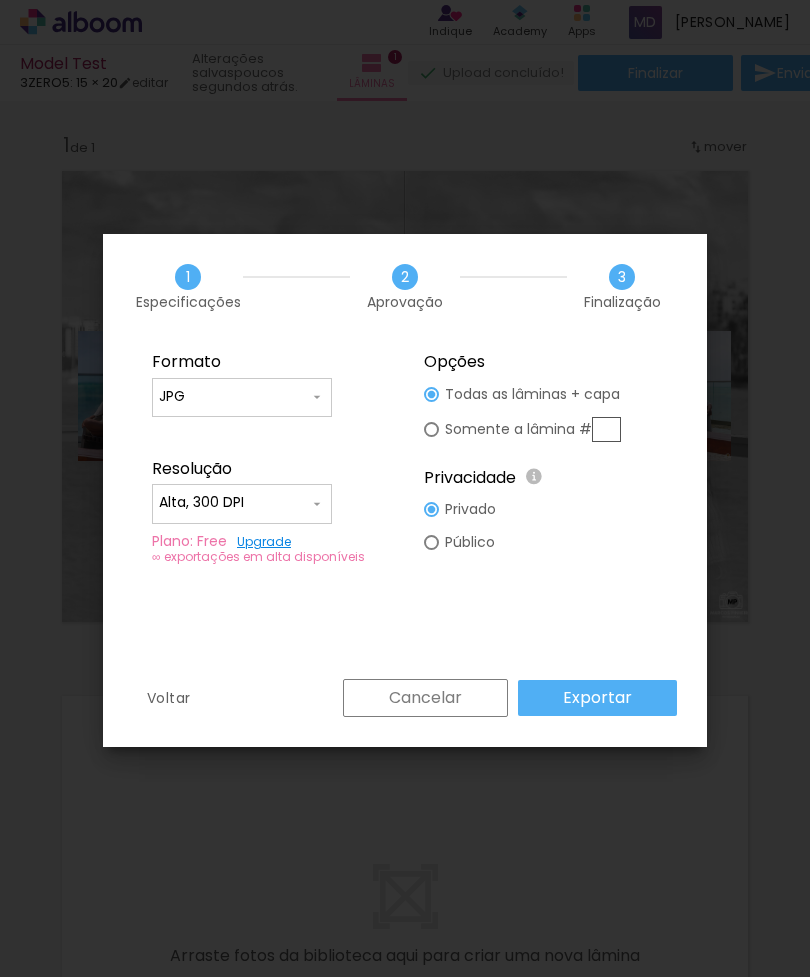 click on "Alta, 300 DPI" at bounding box center [234, 503] 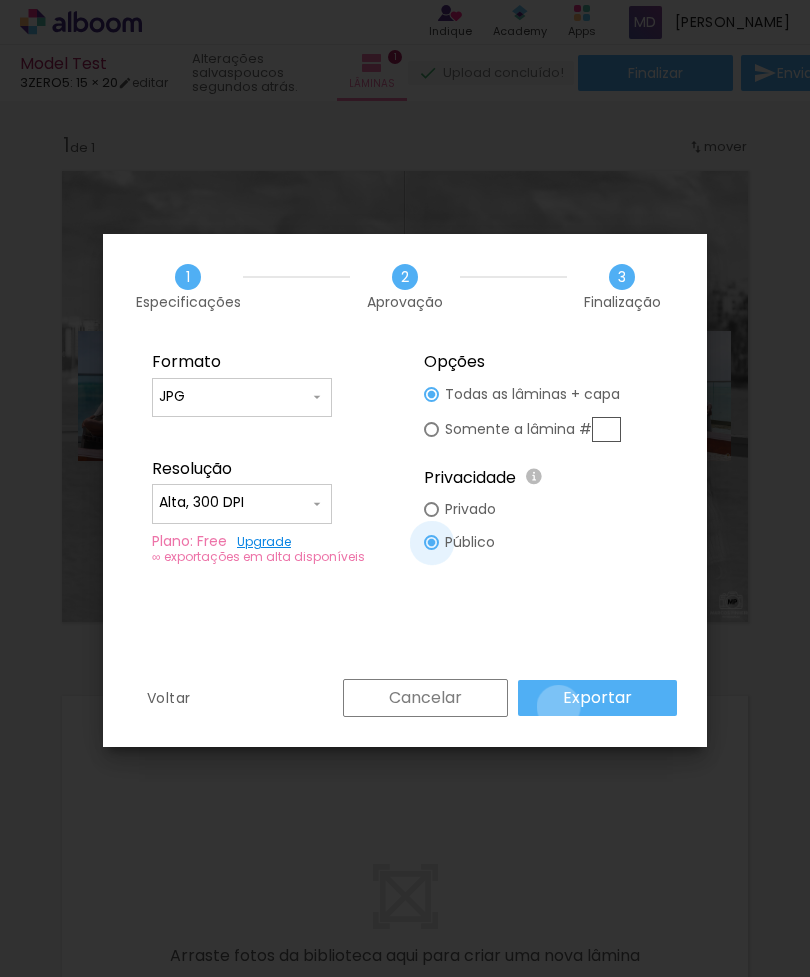 click on "Exportar" at bounding box center (597, 698) 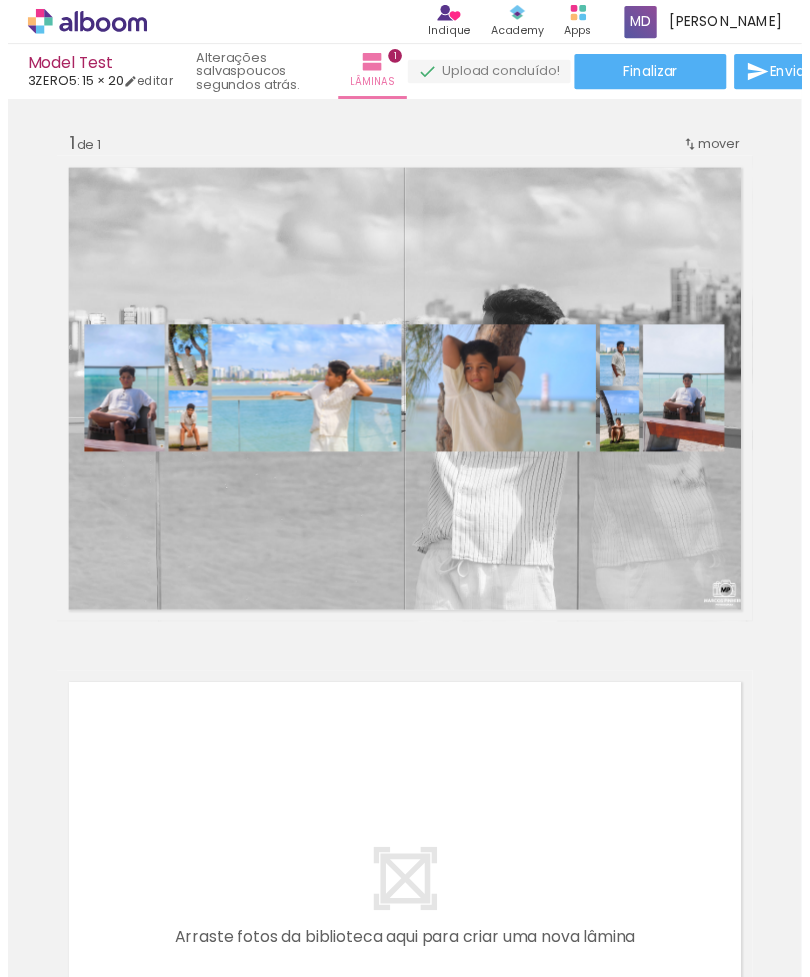 scroll, scrollTop: 51, scrollLeft: 0, axis: vertical 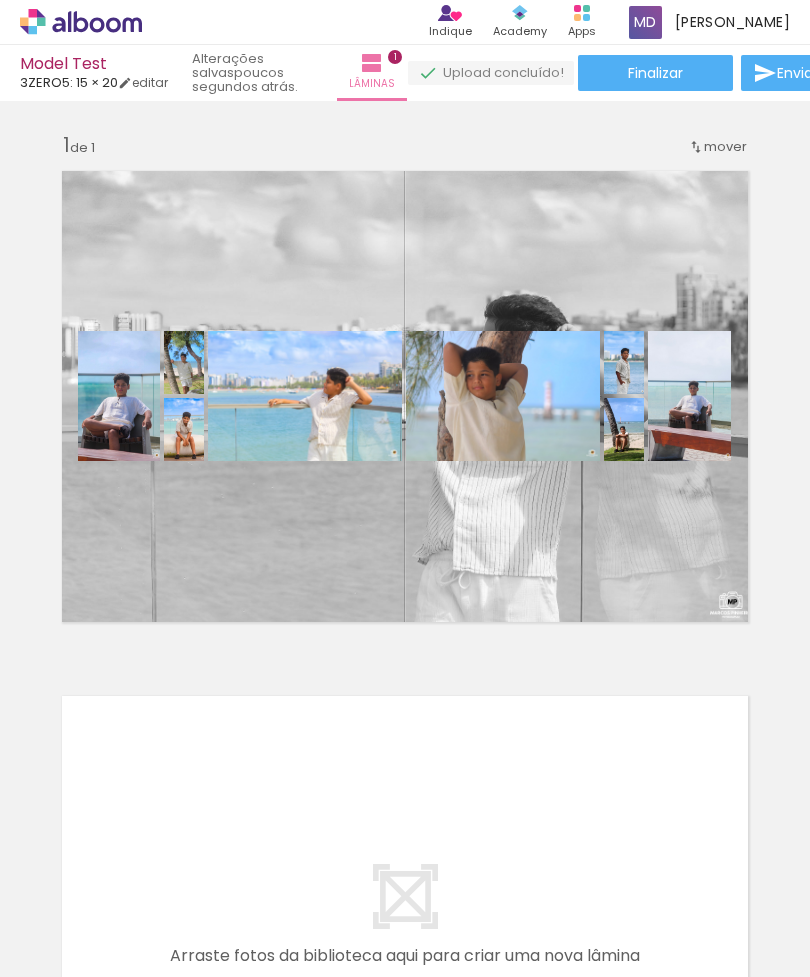 click on "Criar um design" 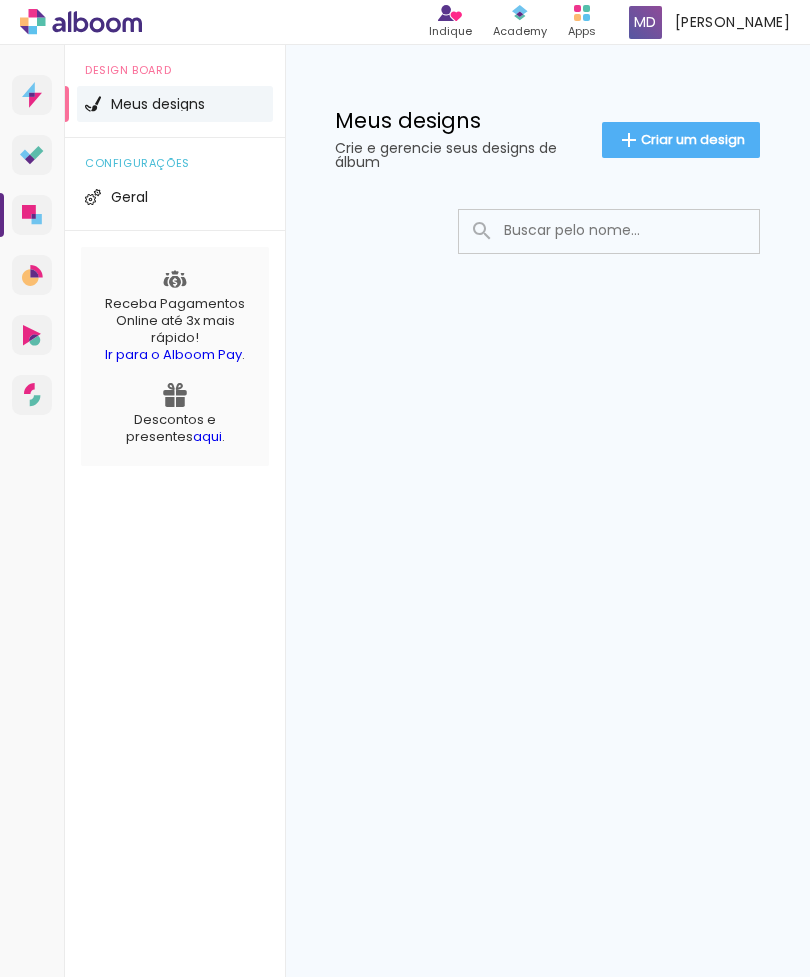 click on "Criar um design" 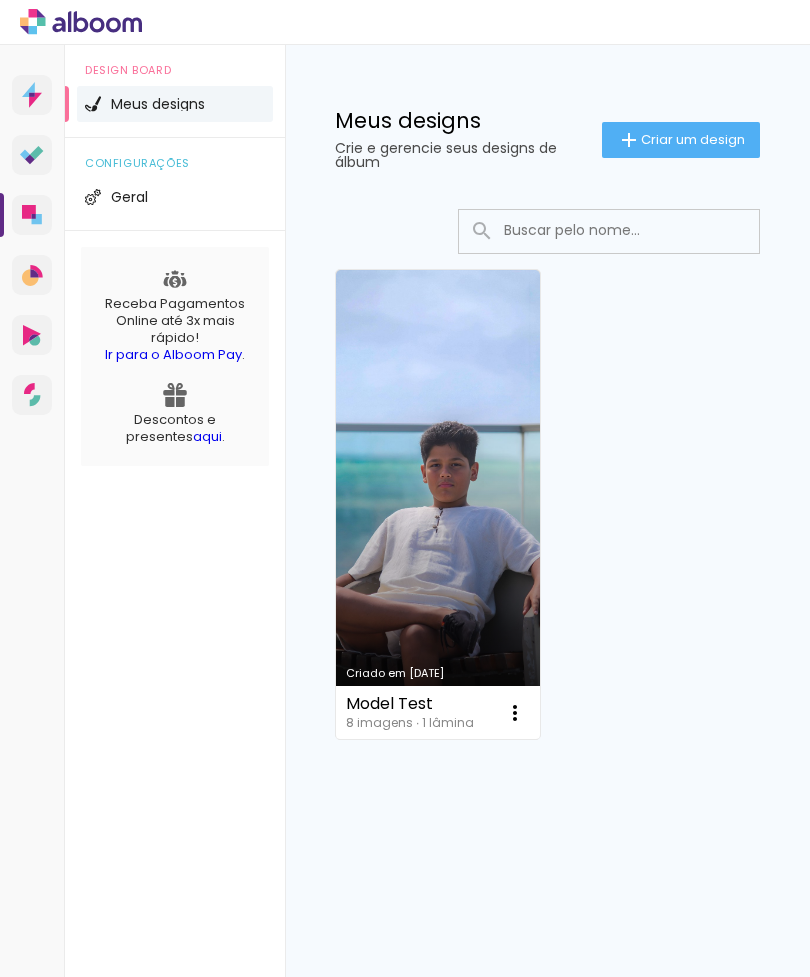 scroll, scrollTop: 0, scrollLeft: 0, axis: both 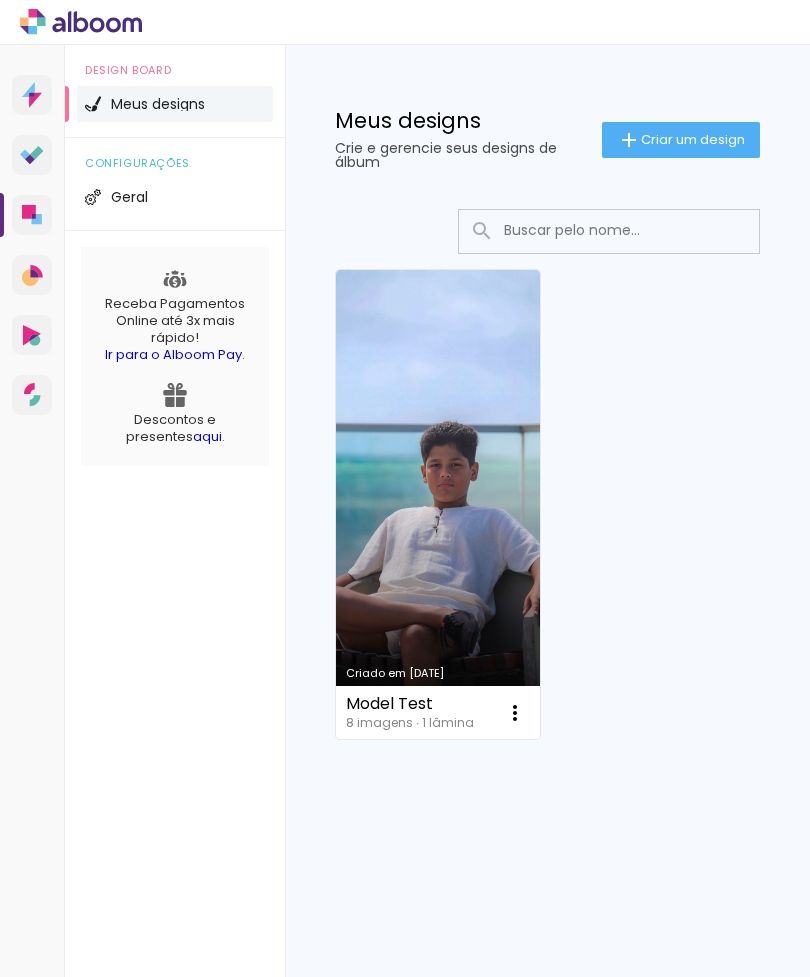 click at bounding box center [515, 713] 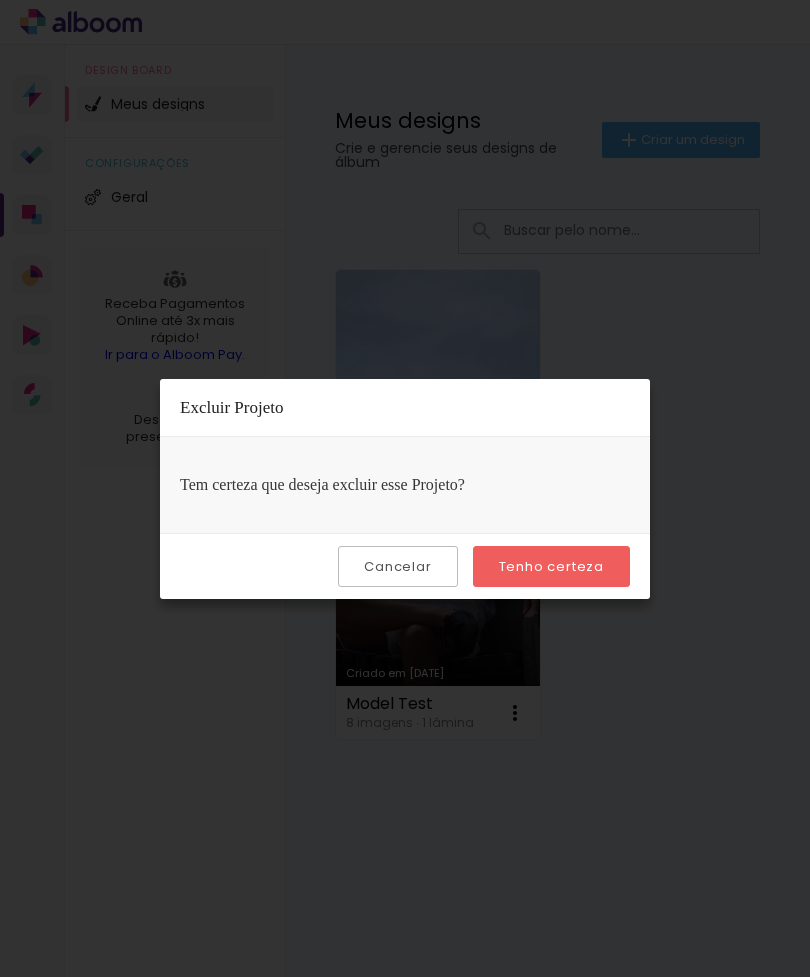 click on "Tenho certeza" at bounding box center [551, 566] 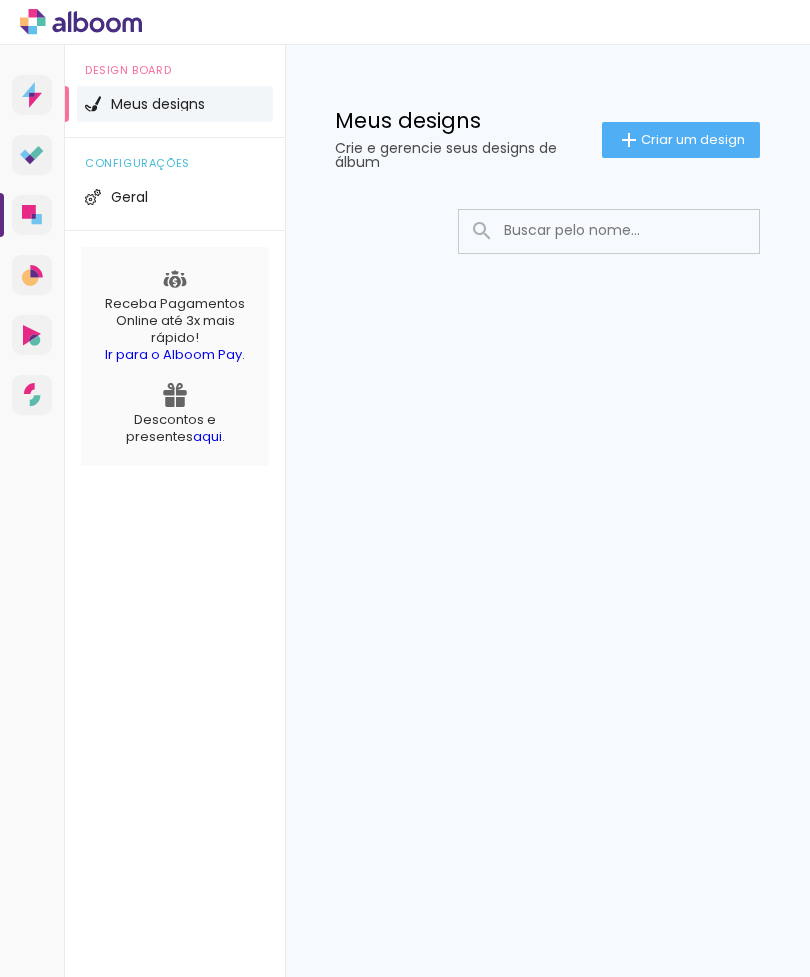click on "Criar um design" 